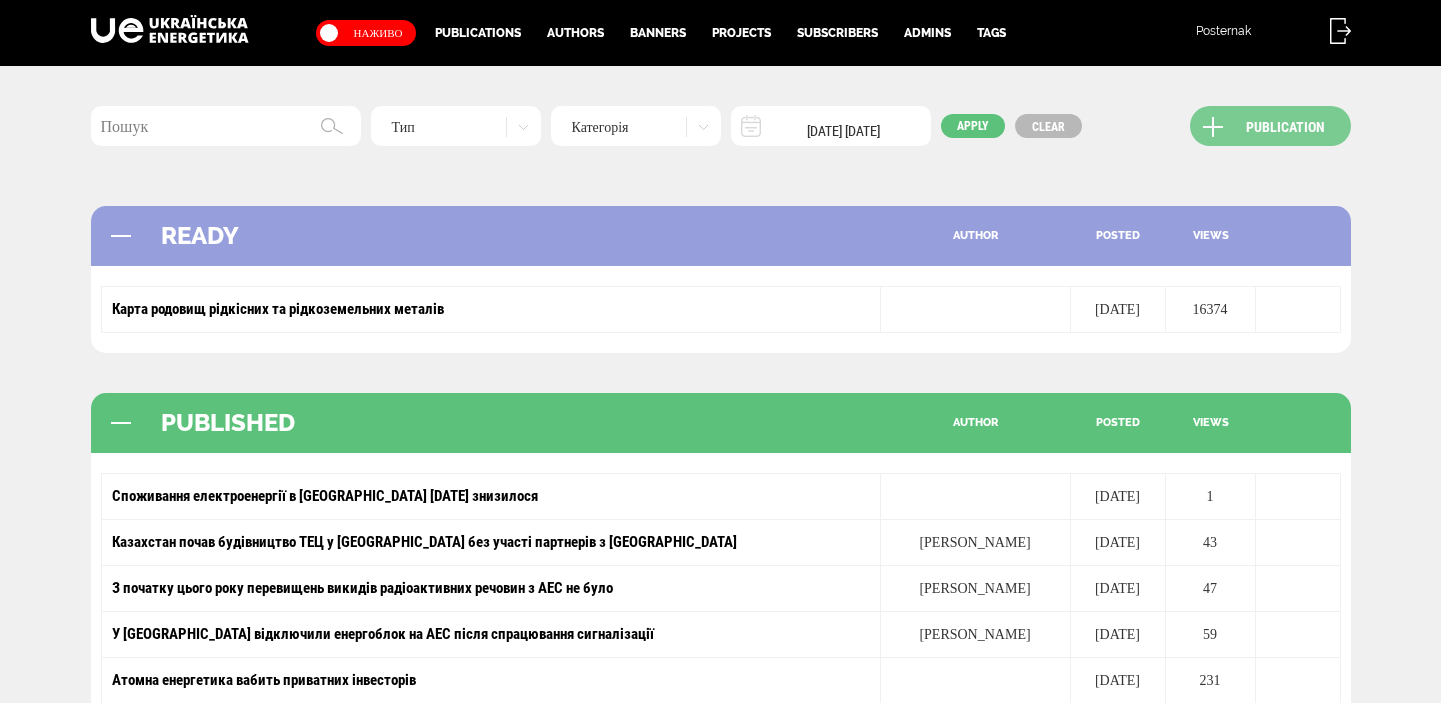 scroll, scrollTop: 0, scrollLeft: 0, axis: both 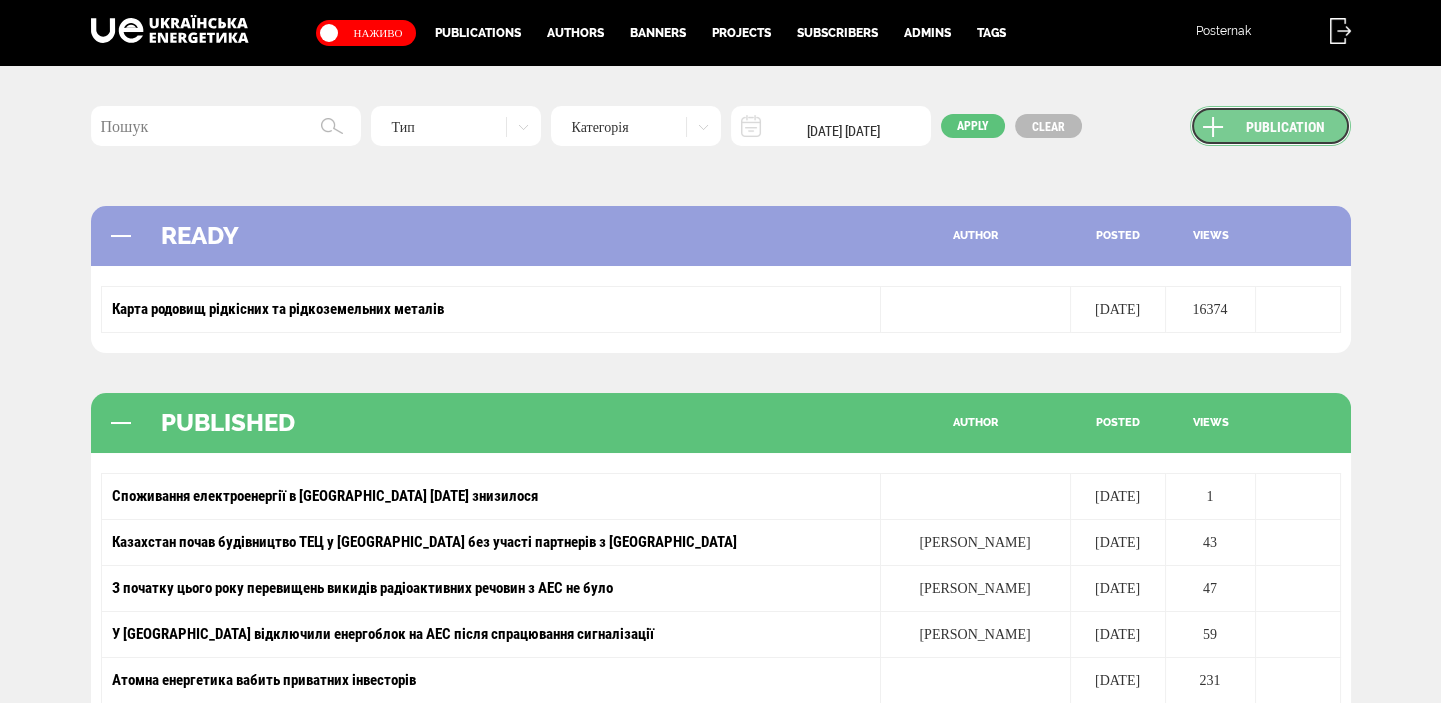 click on "Publication" at bounding box center (1270, 126) 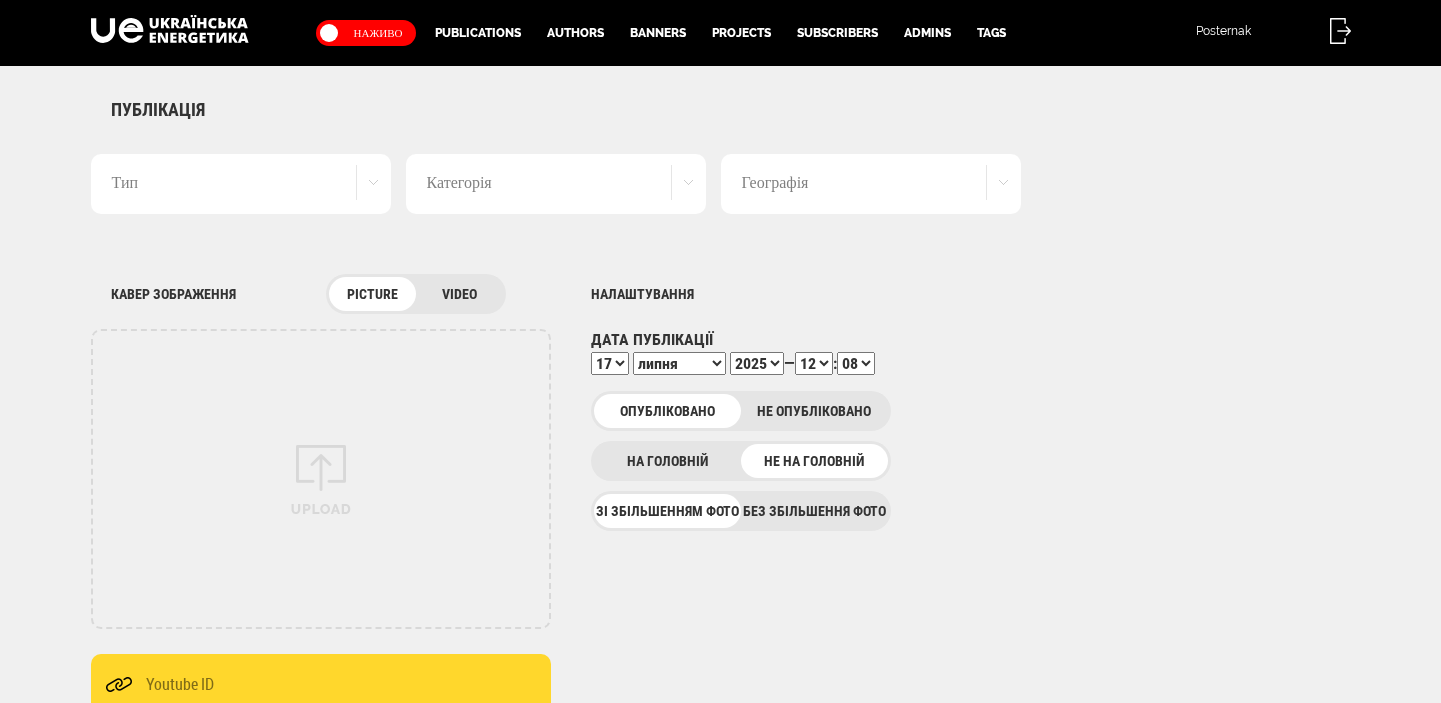 scroll, scrollTop: 0, scrollLeft: 0, axis: both 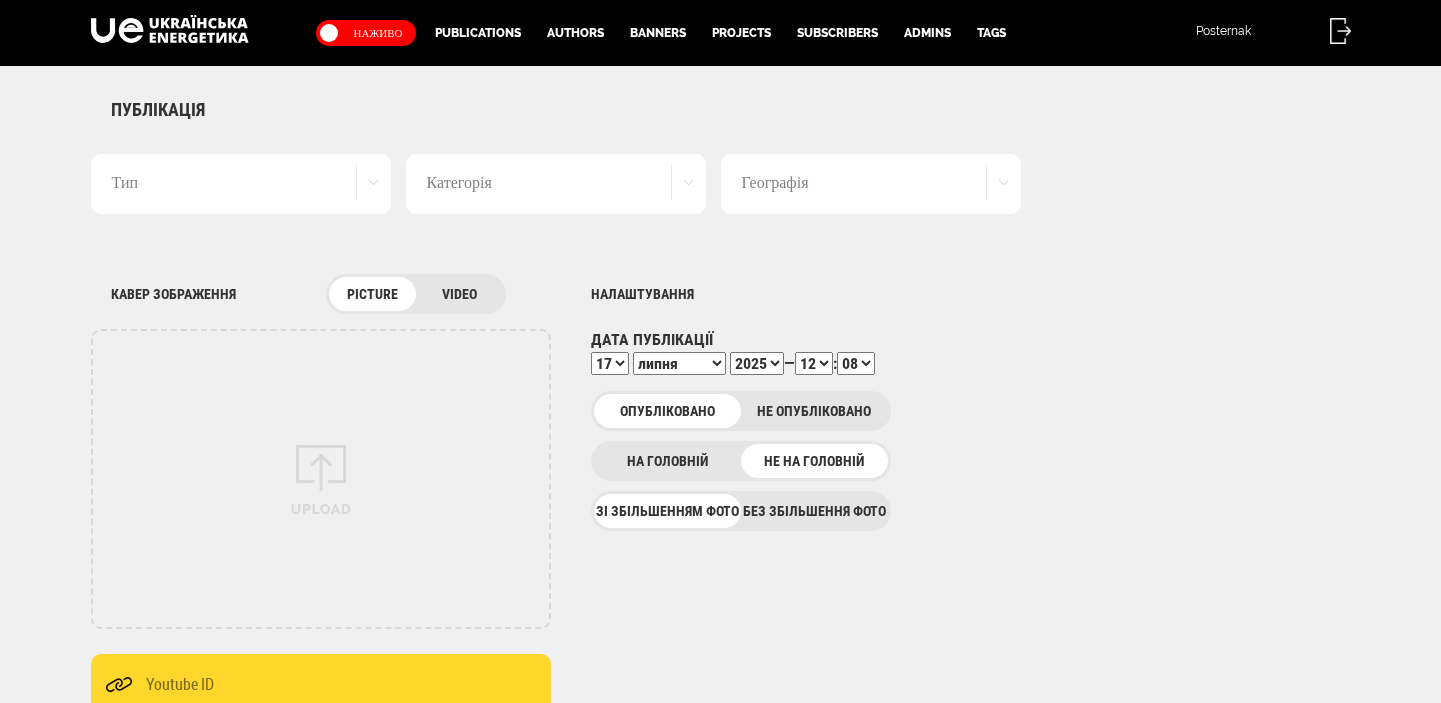 click on "Без збільшення фото" at bounding box center (814, 511) 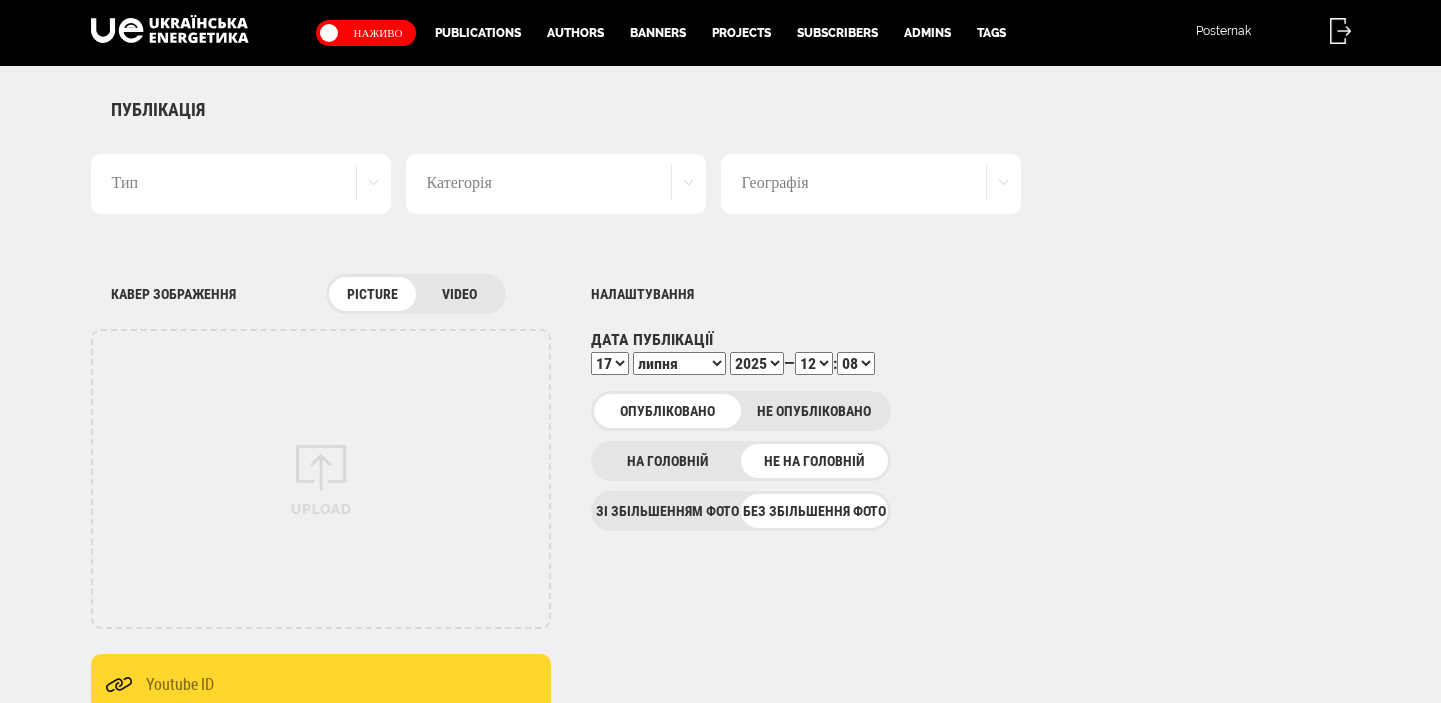 click on "Тип" at bounding box center [241, 184] 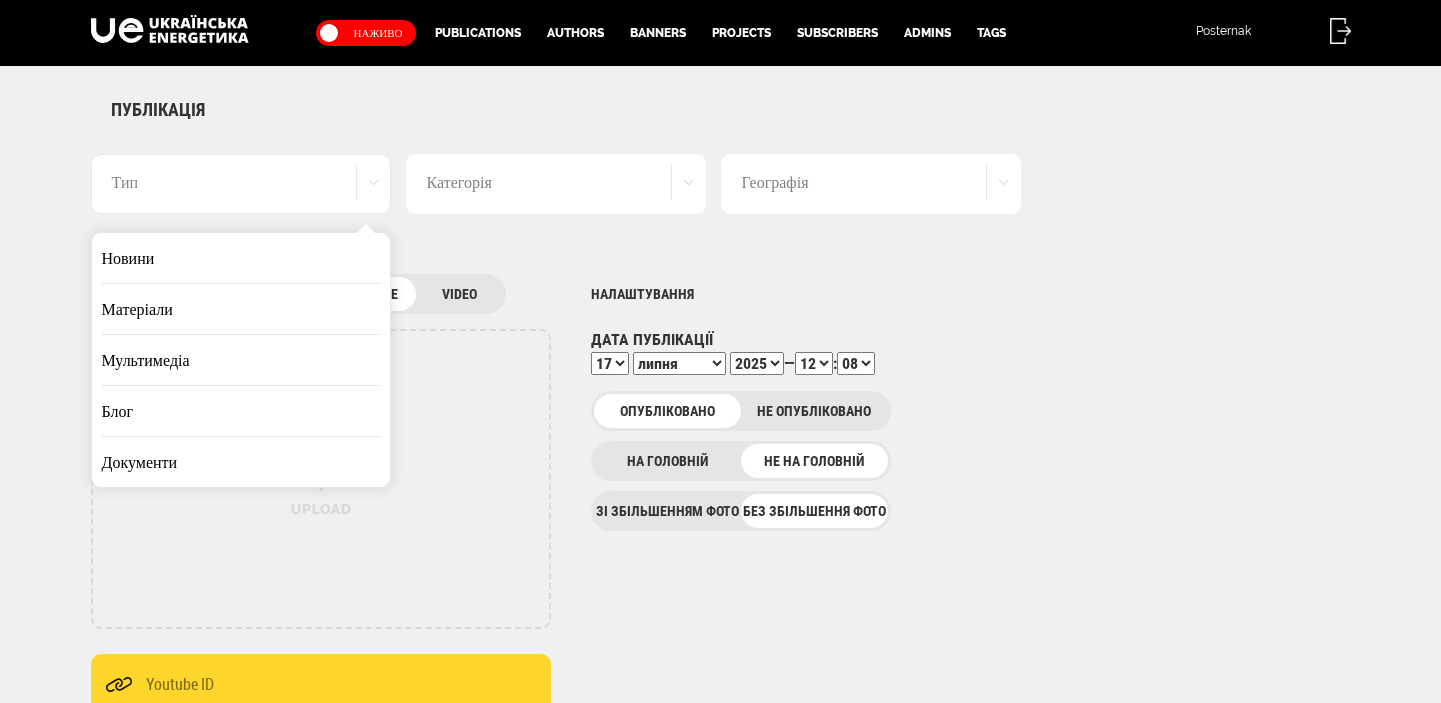 click on "Новини" at bounding box center (241, 258) 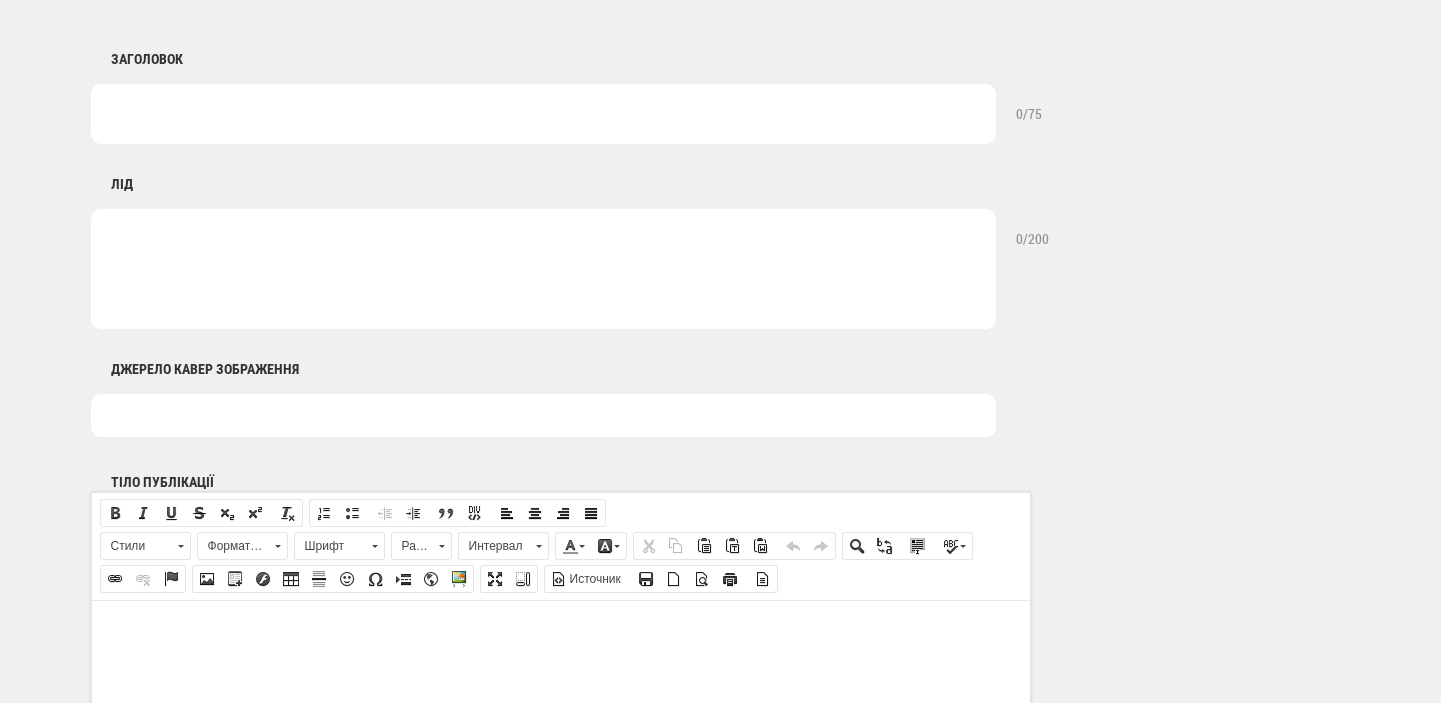 scroll, scrollTop: 1060, scrollLeft: 0, axis: vertical 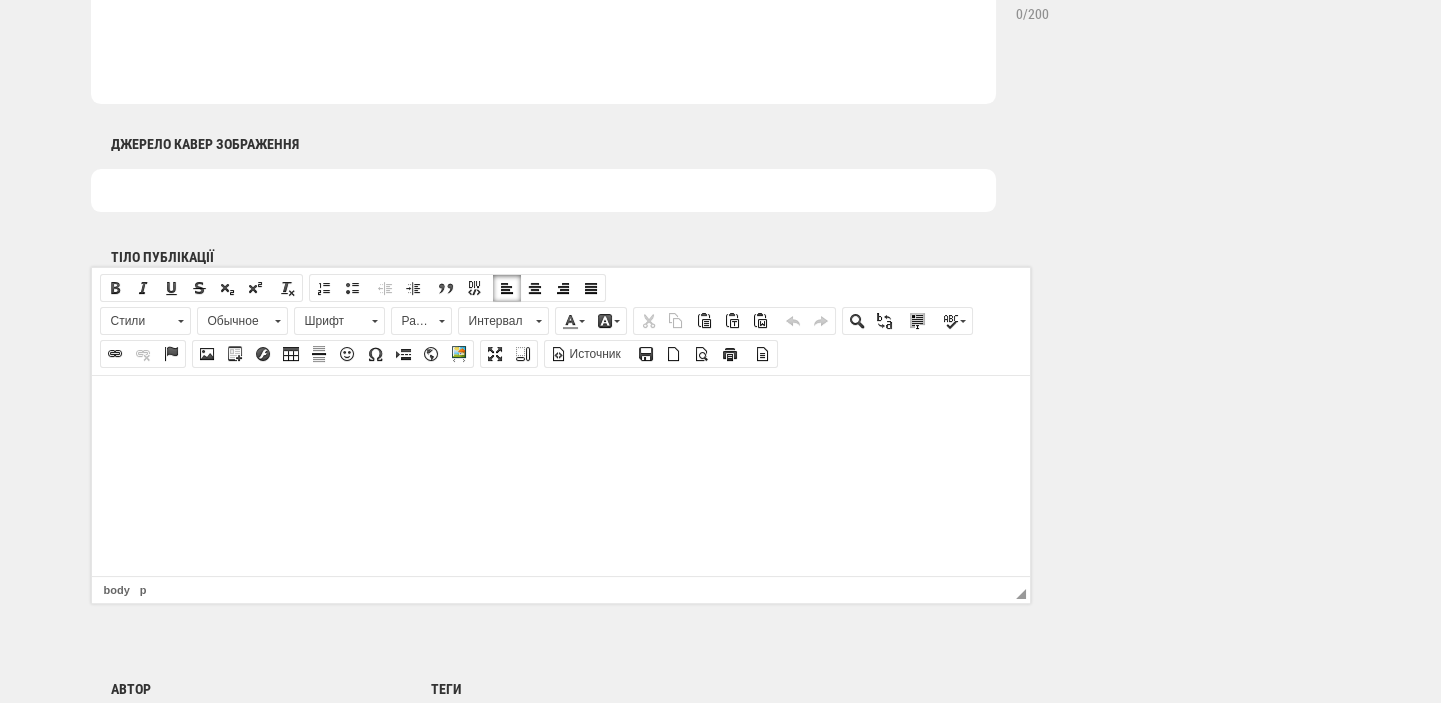 click at bounding box center (560, 405) 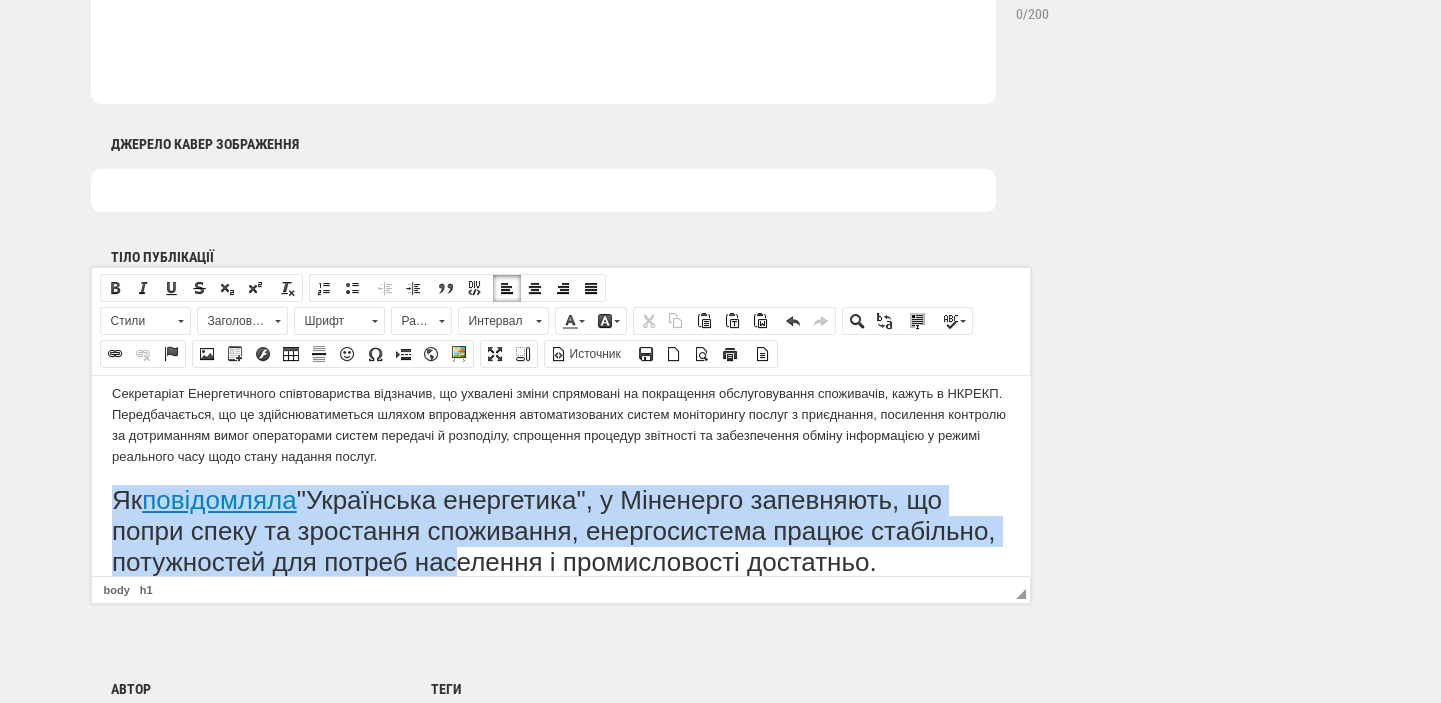 scroll, scrollTop: 525, scrollLeft: 0, axis: vertical 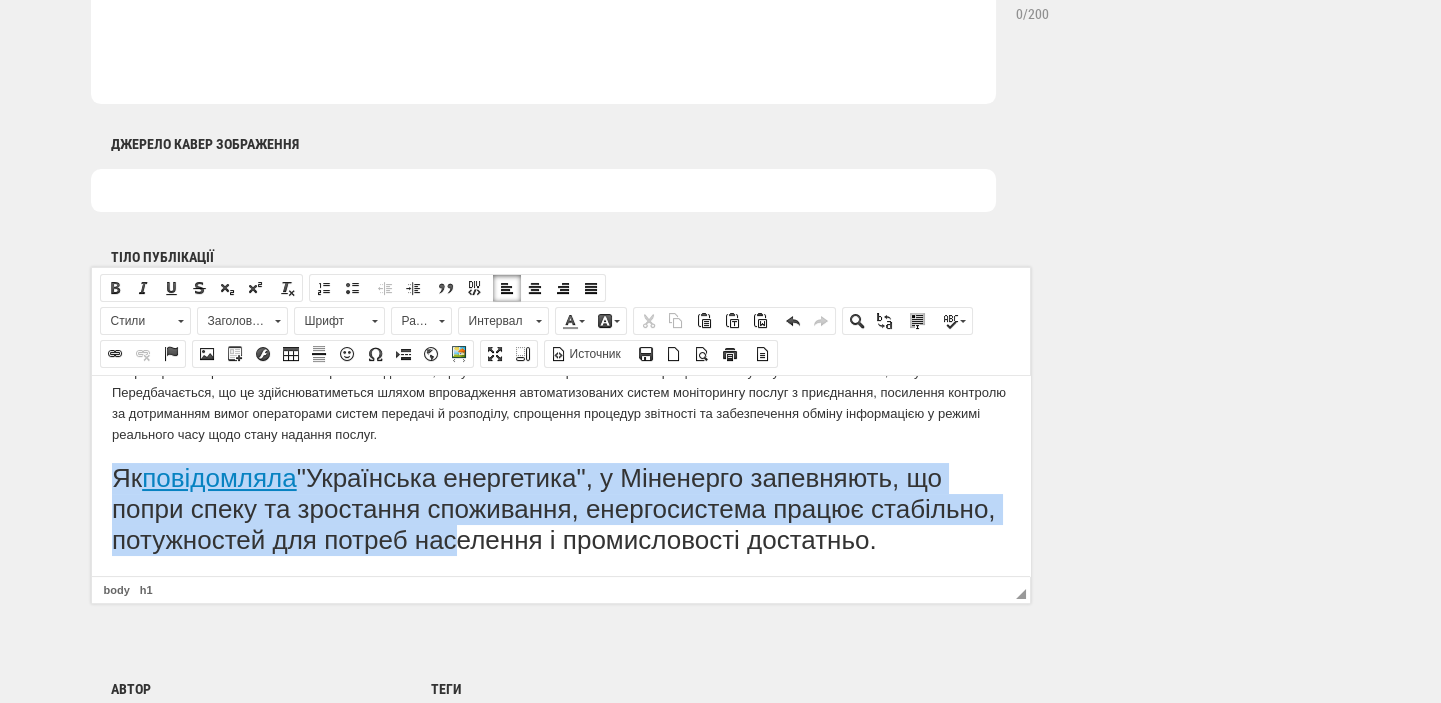 drag, startPoint x: 110, startPoint y: 493, endPoint x: 1114, endPoint y: 1003, distance: 1126.1066 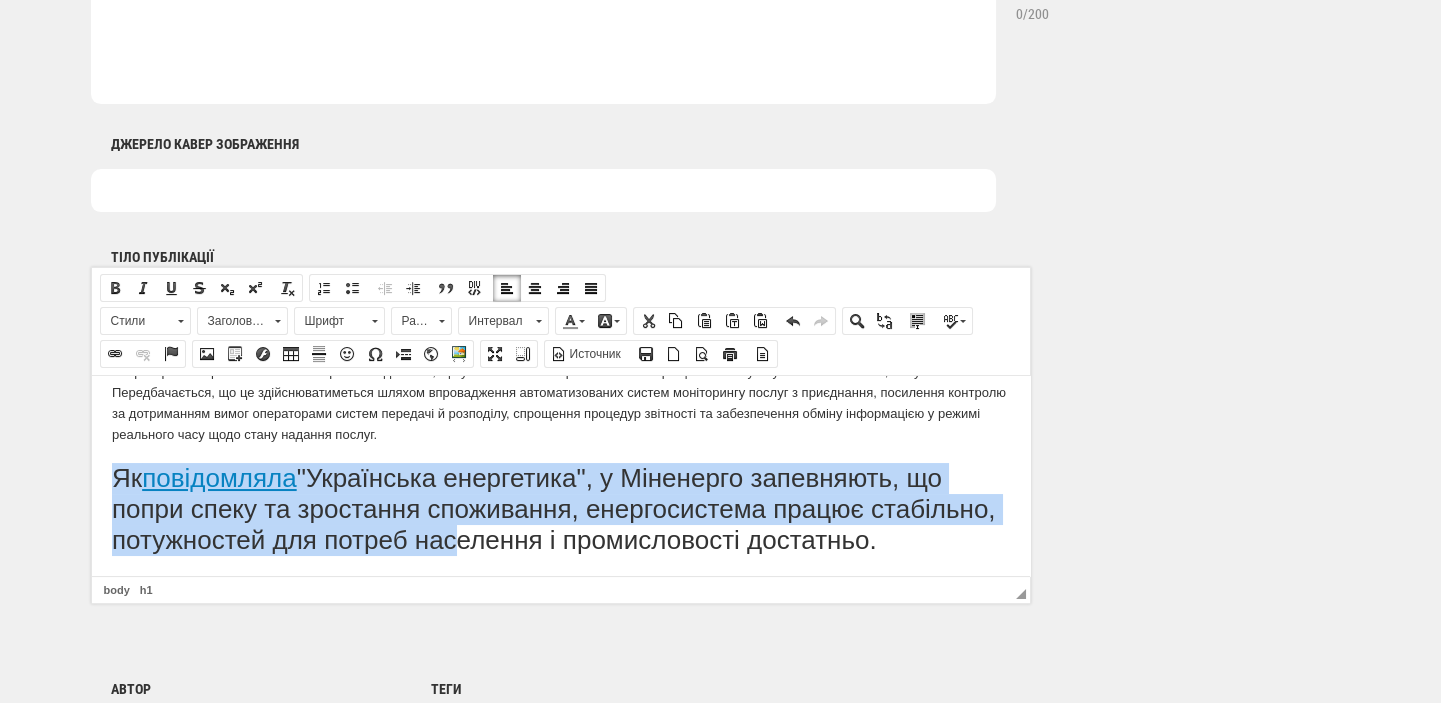 click on "Заголовок 1" at bounding box center (233, 321) 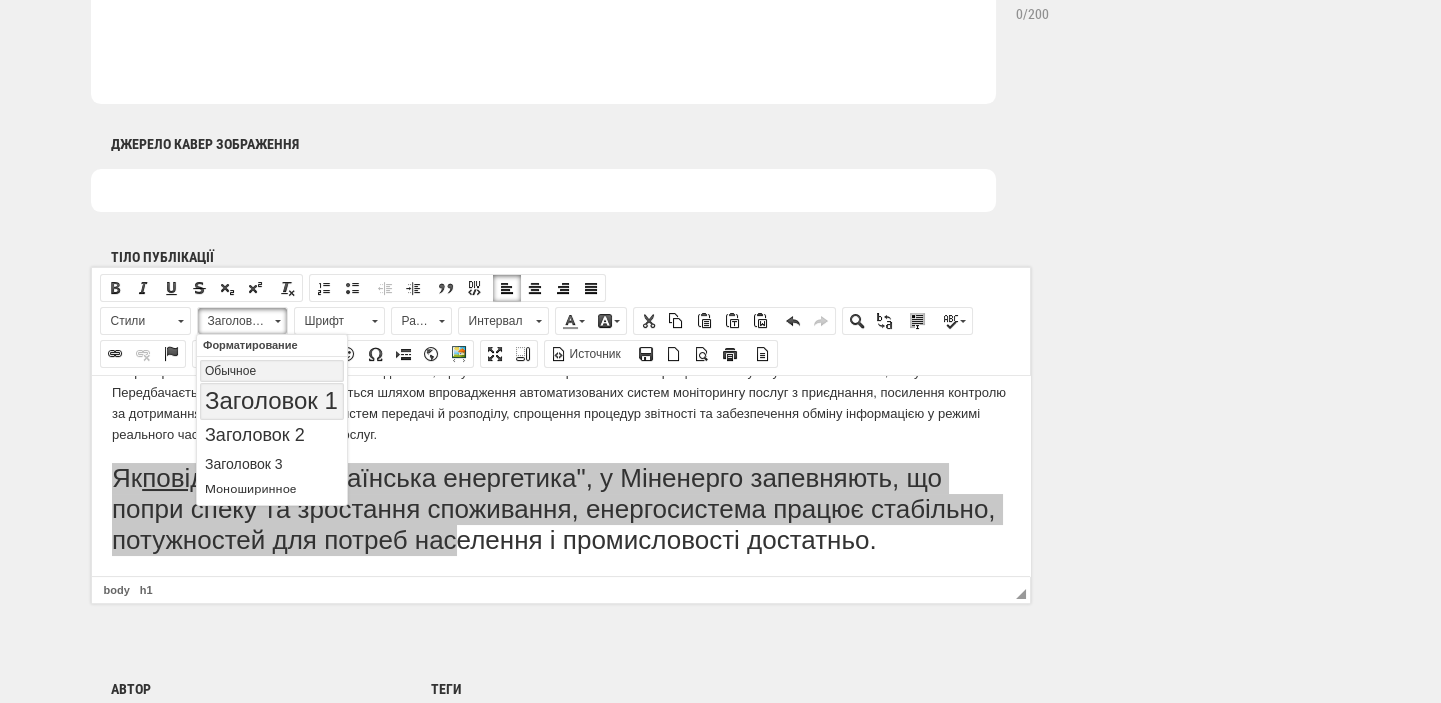 scroll, scrollTop: 0, scrollLeft: 0, axis: both 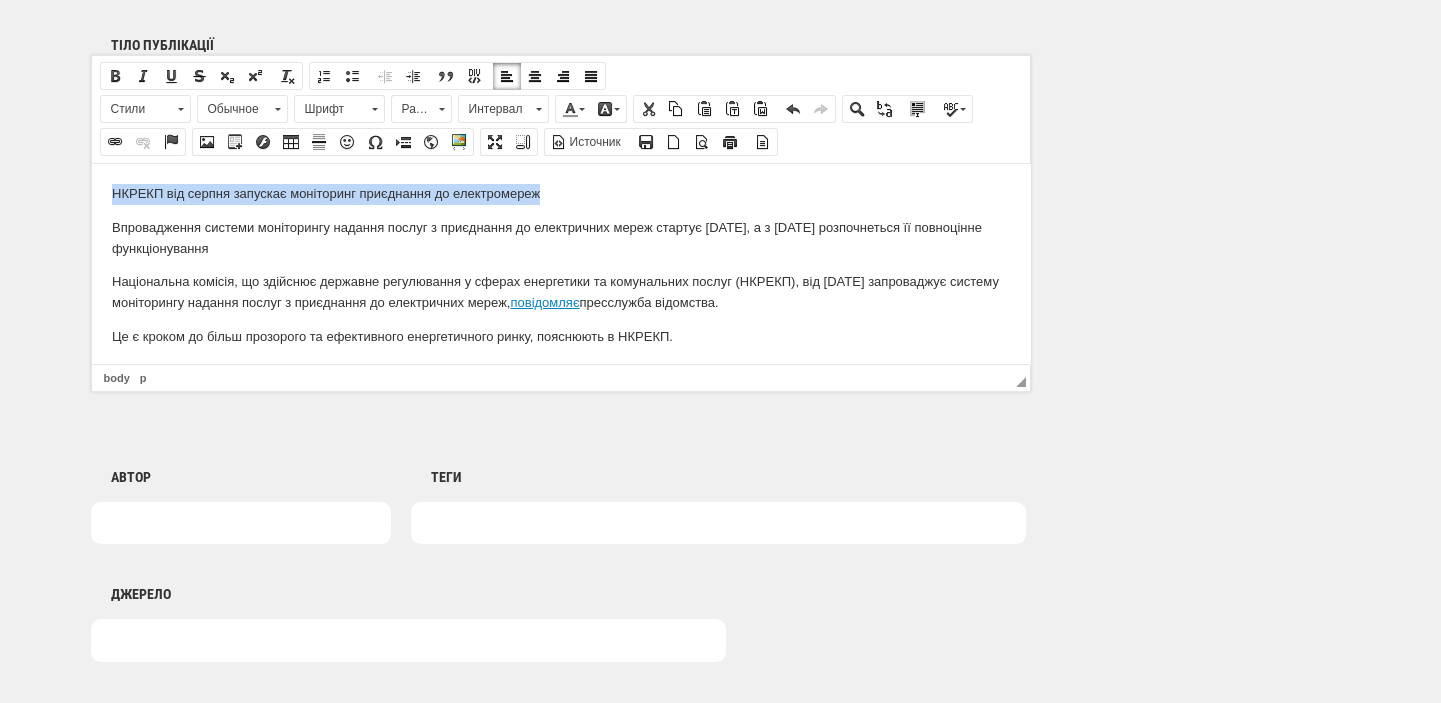 drag, startPoint x: 547, startPoint y: 196, endPoint x: 114, endPoint y: 373, distance: 467.77988 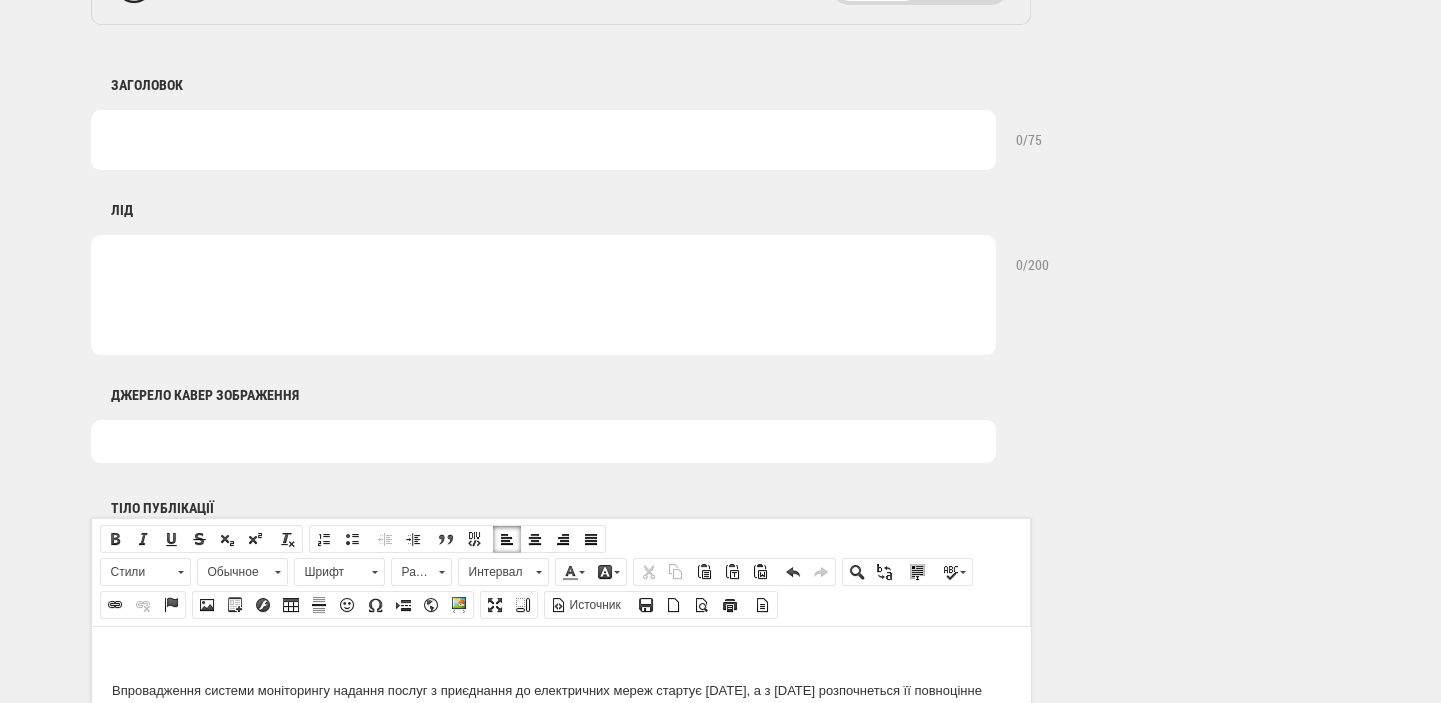 scroll, scrollTop: 848, scrollLeft: 0, axis: vertical 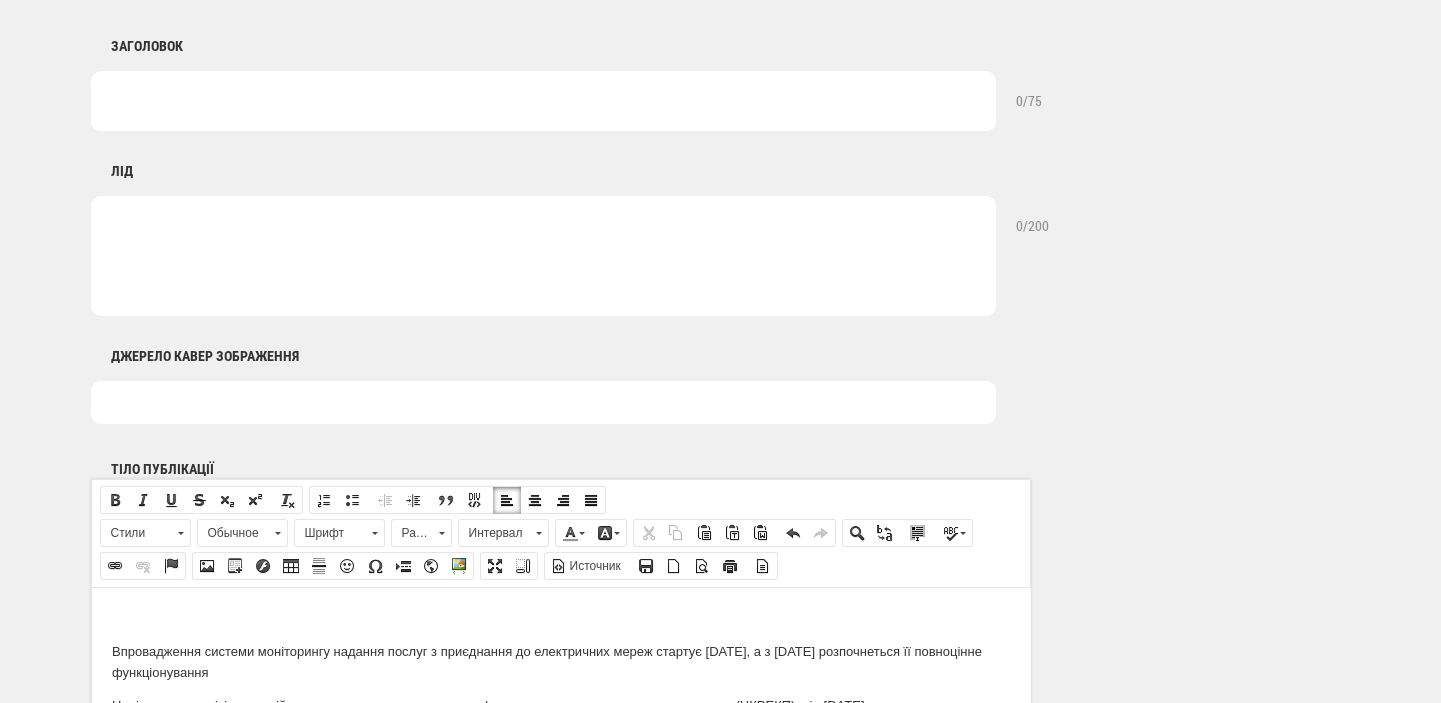 click at bounding box center (543, 101) 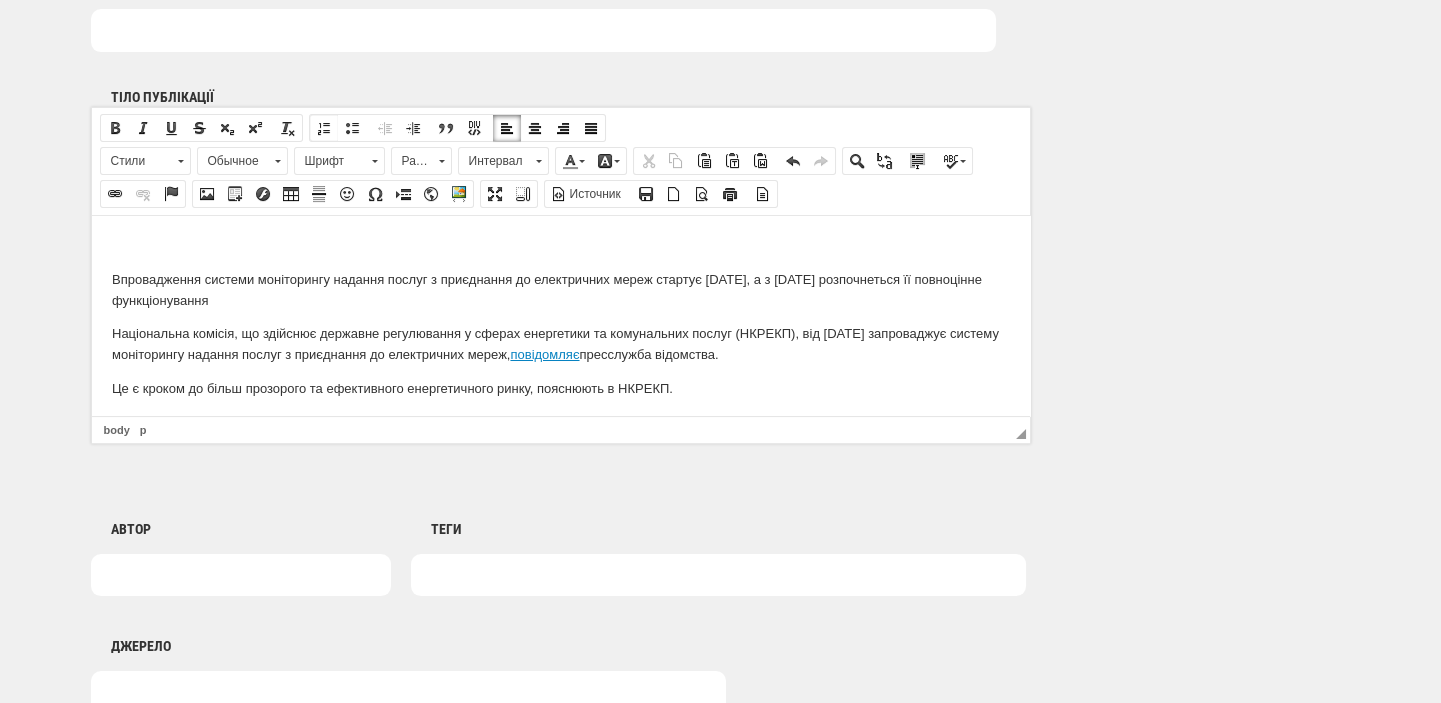 scroll, scrollTop: 1272, scrollLeft: 0, axis: vertical 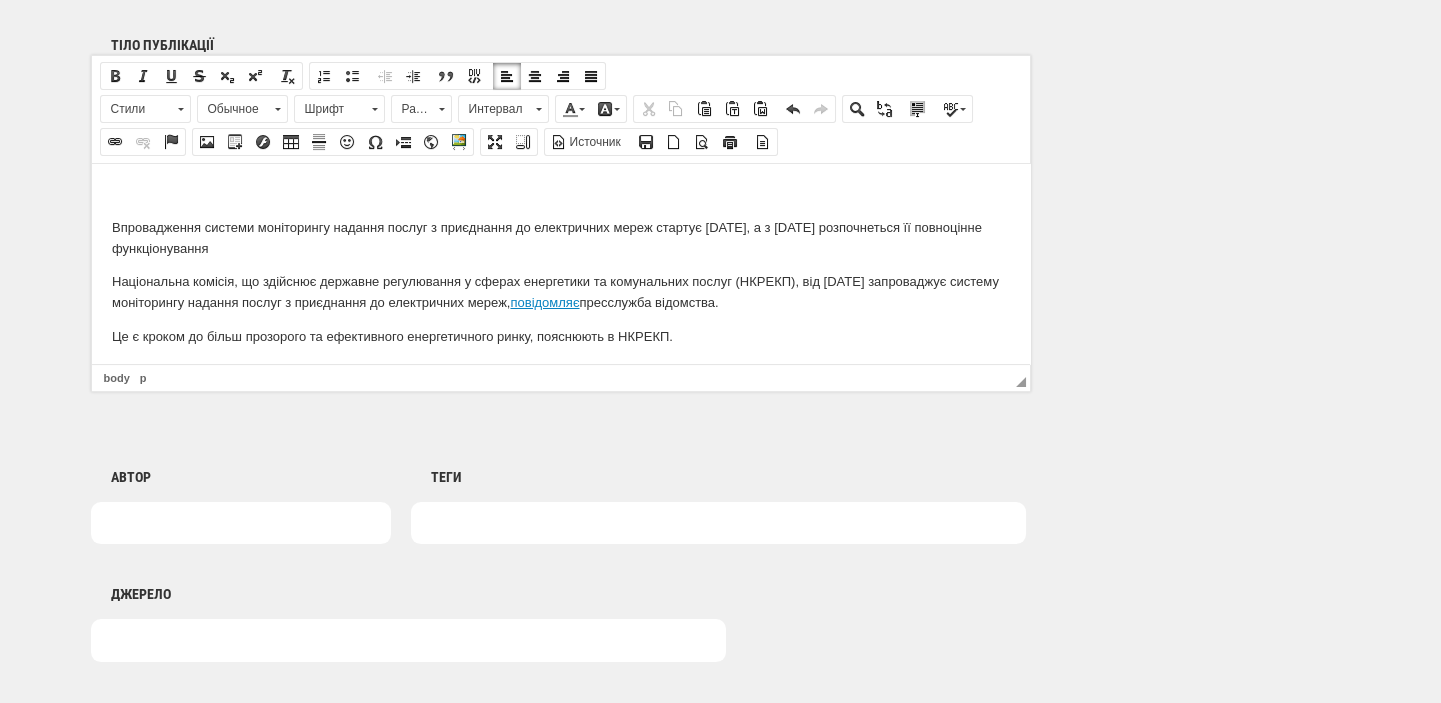 type on "НКРЕКП від серпня запускає моніторинг приєднання до електромереж" 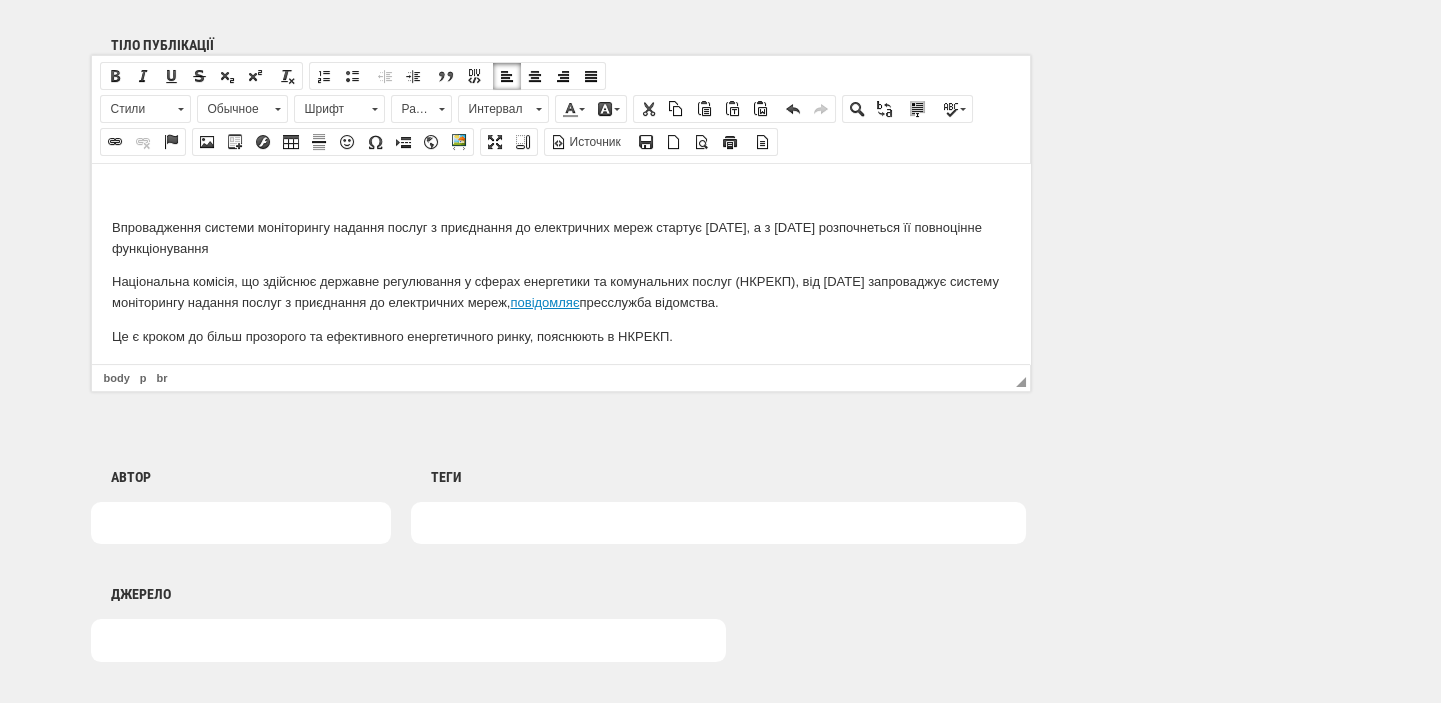 click on "Впровадження системи моніторингу надання послуг з приєднання до електричних мереж стартує [DATE], а з [DATE] розпочнеться її повноцінне функціонування" at bounding box center (560, 238) 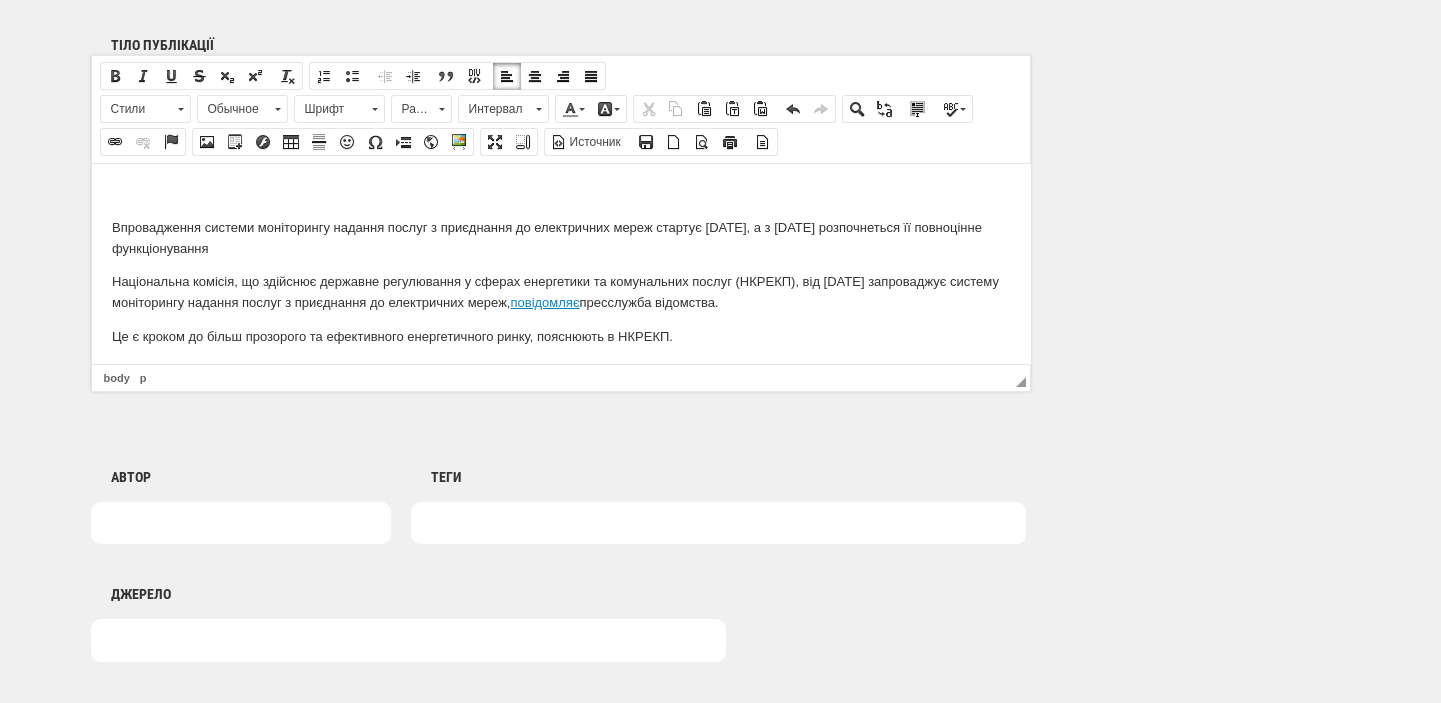 drag, startPoint x: 286, startPoint y: 249, endPoint x: 172, endPoint y: 407, distance: 194.83327 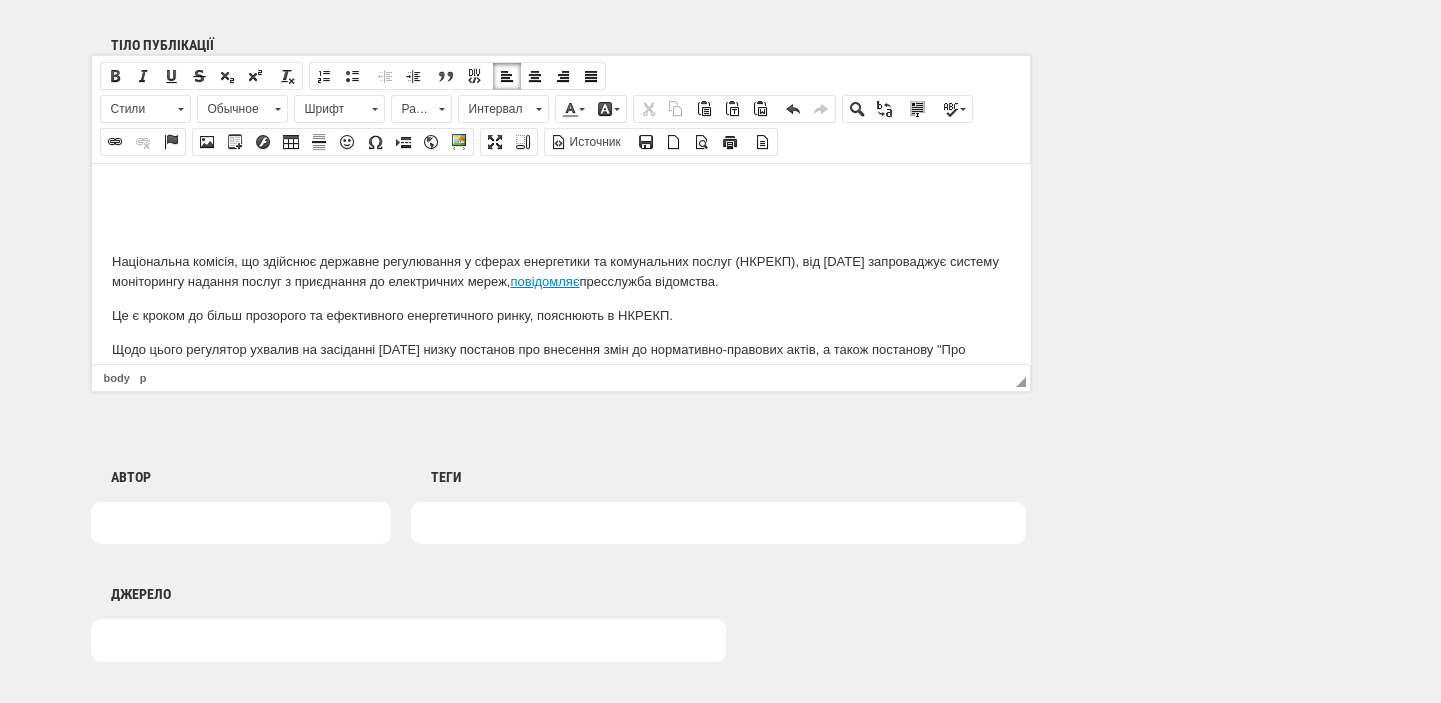 scroll, scrollTop: 636, scrollLeft: 0, axis: vertical 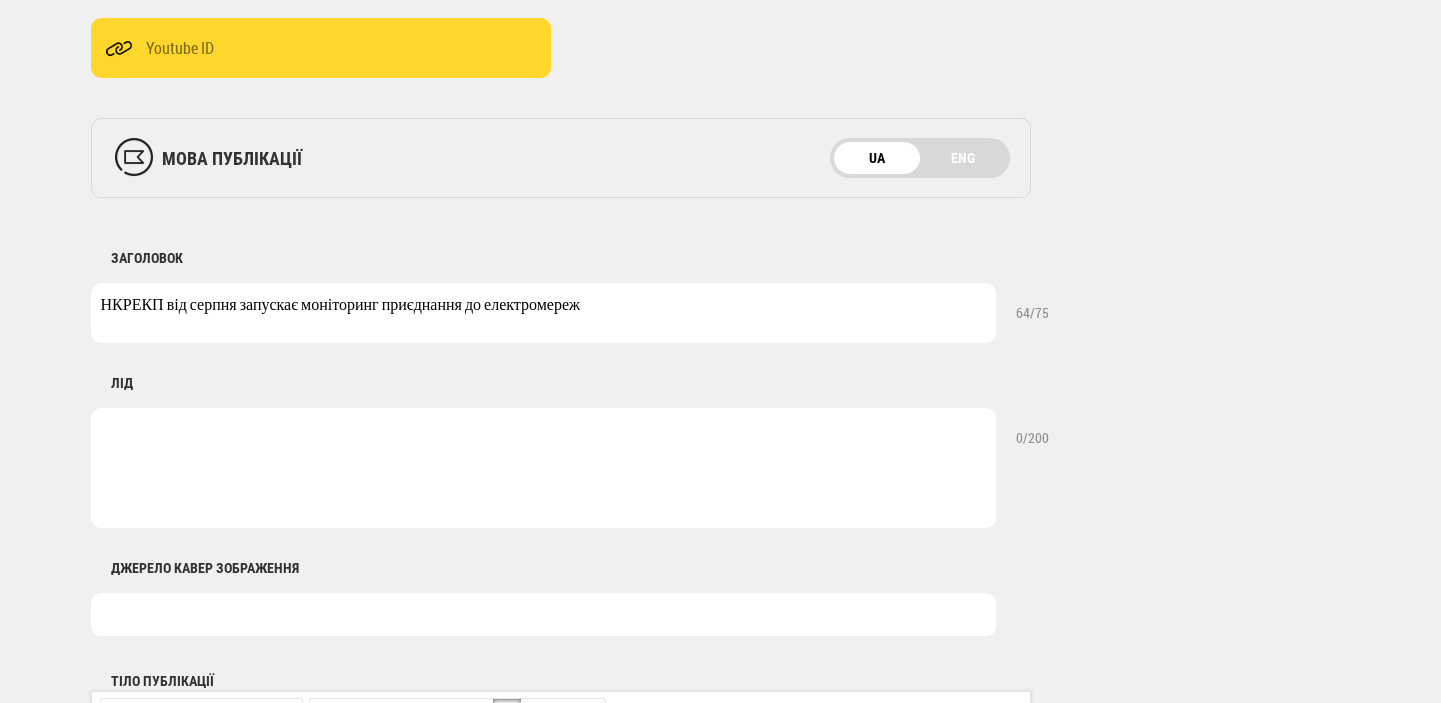click at bounding box center (543, 468) 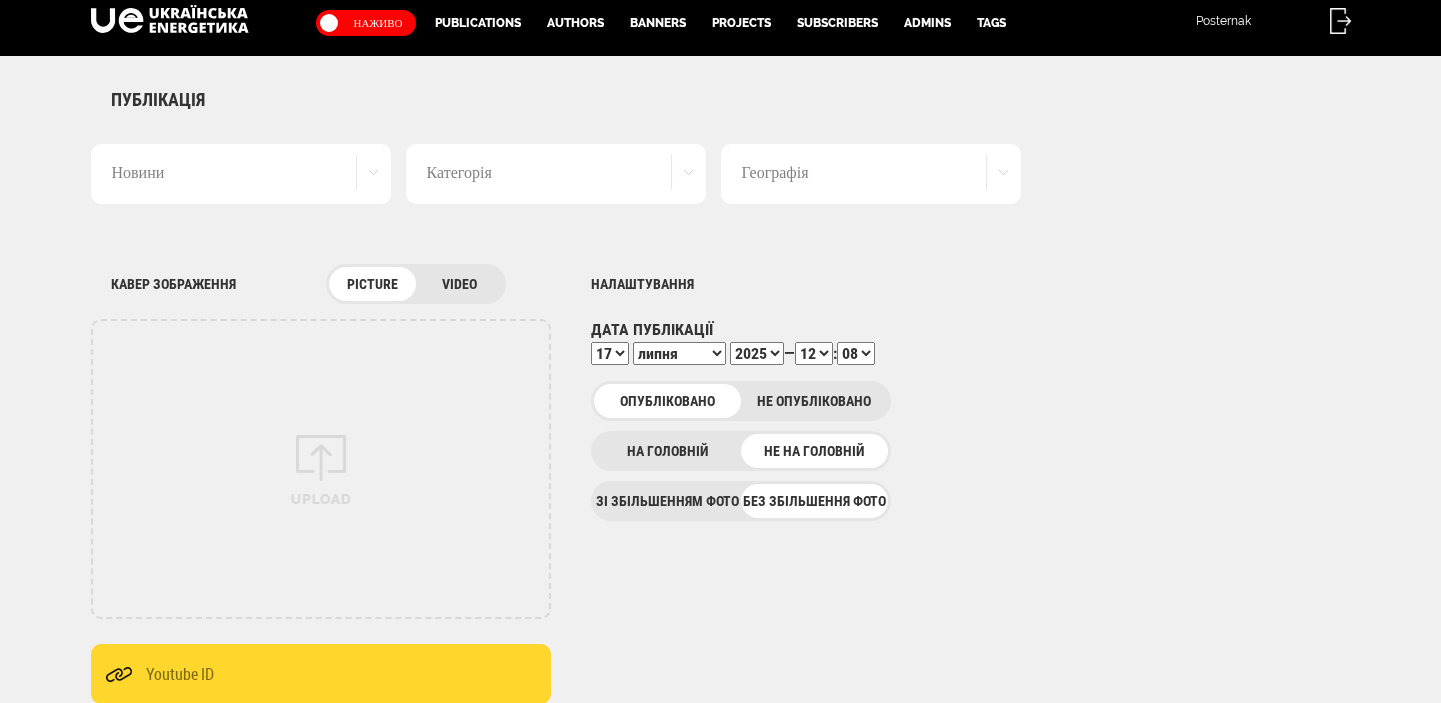 scroll, scrollTop: 0, scrollLeft: 0, axis: both 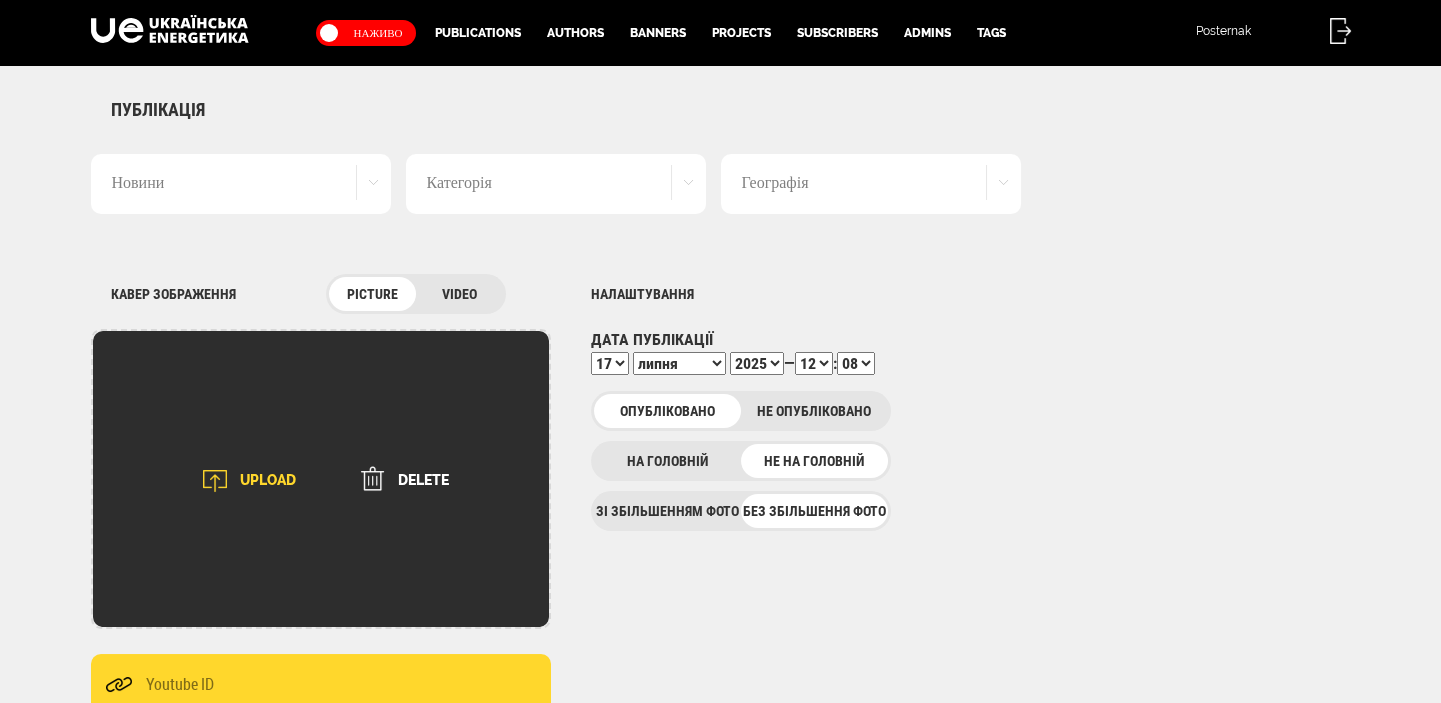 type on "Впровадження системи моніторингу надання послуг з приєднання до електричних мереж стартує [DATE], а з [DATE] розпочнеться її повноцінне функціонування" 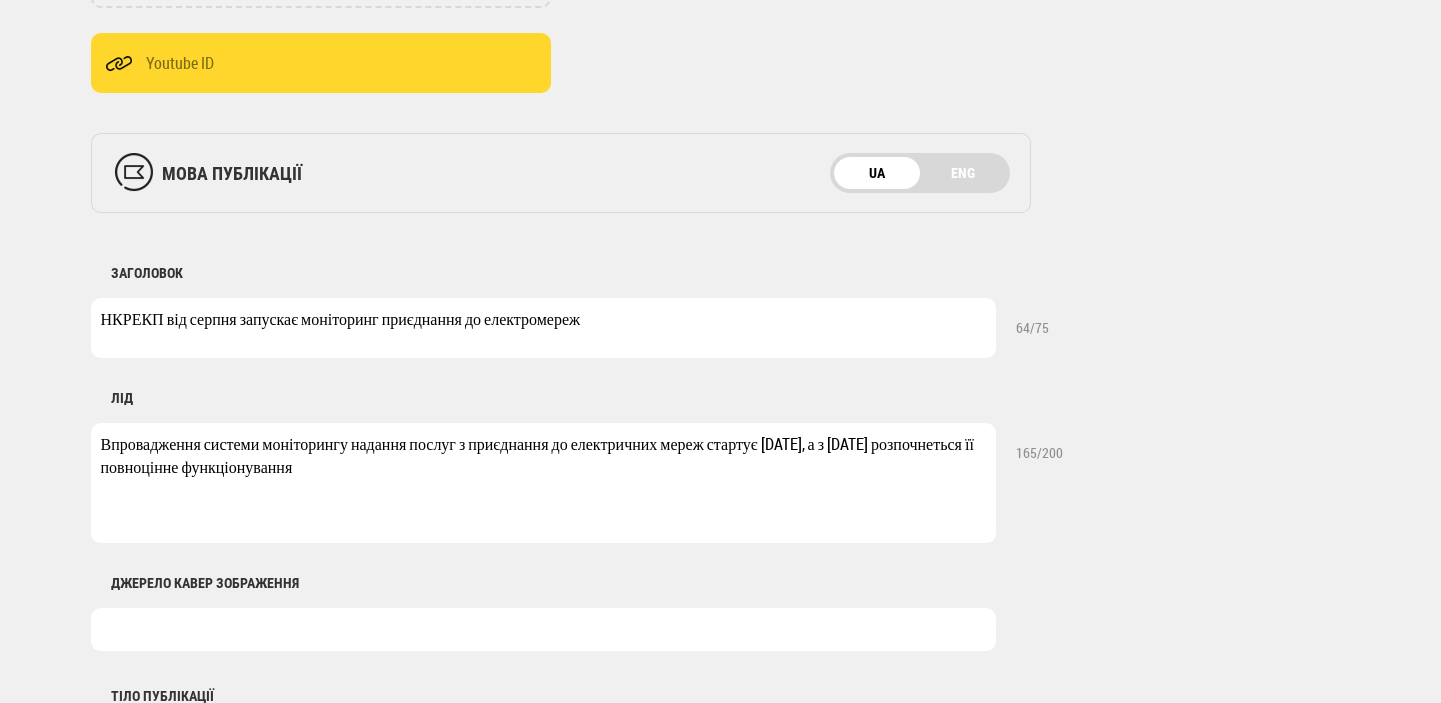 scroll, scrollTop: 636, scrollLeft: 0, axis: vertical 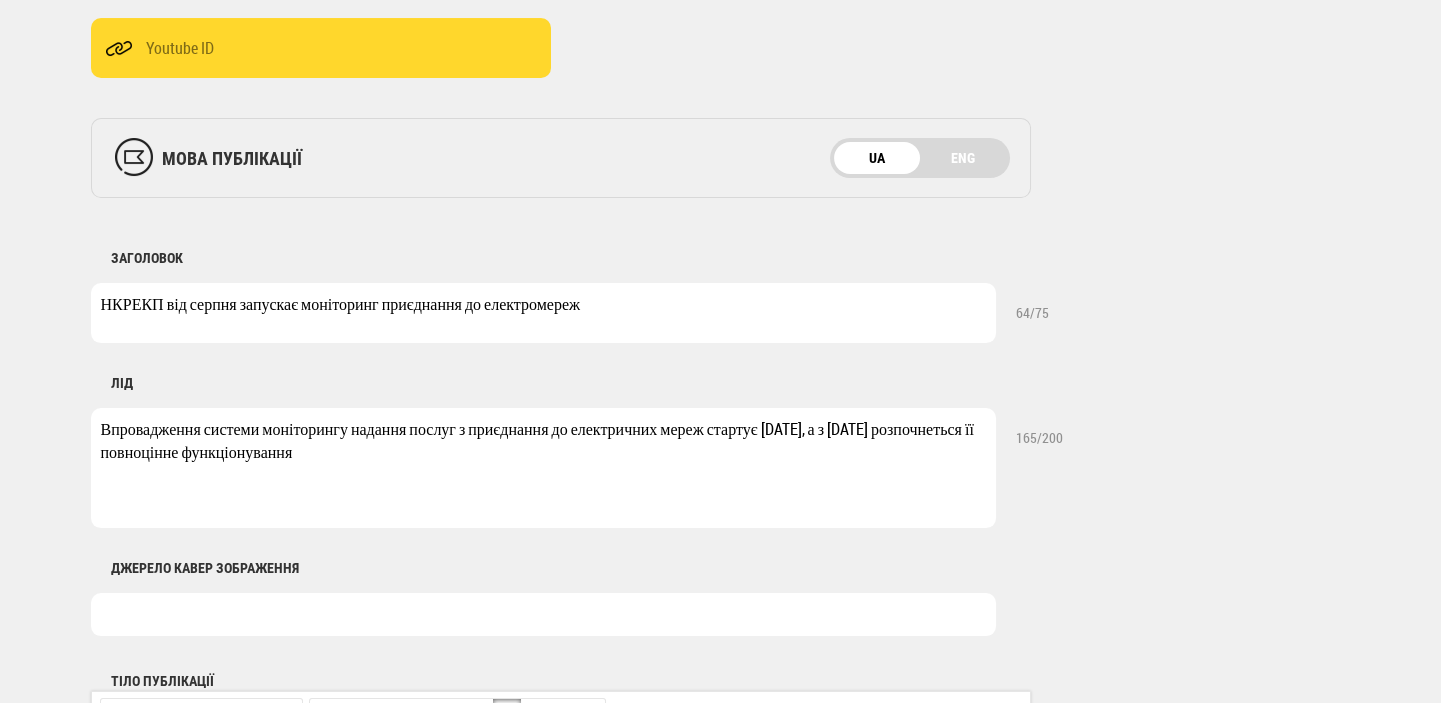 click at bounding box center [543, 614] 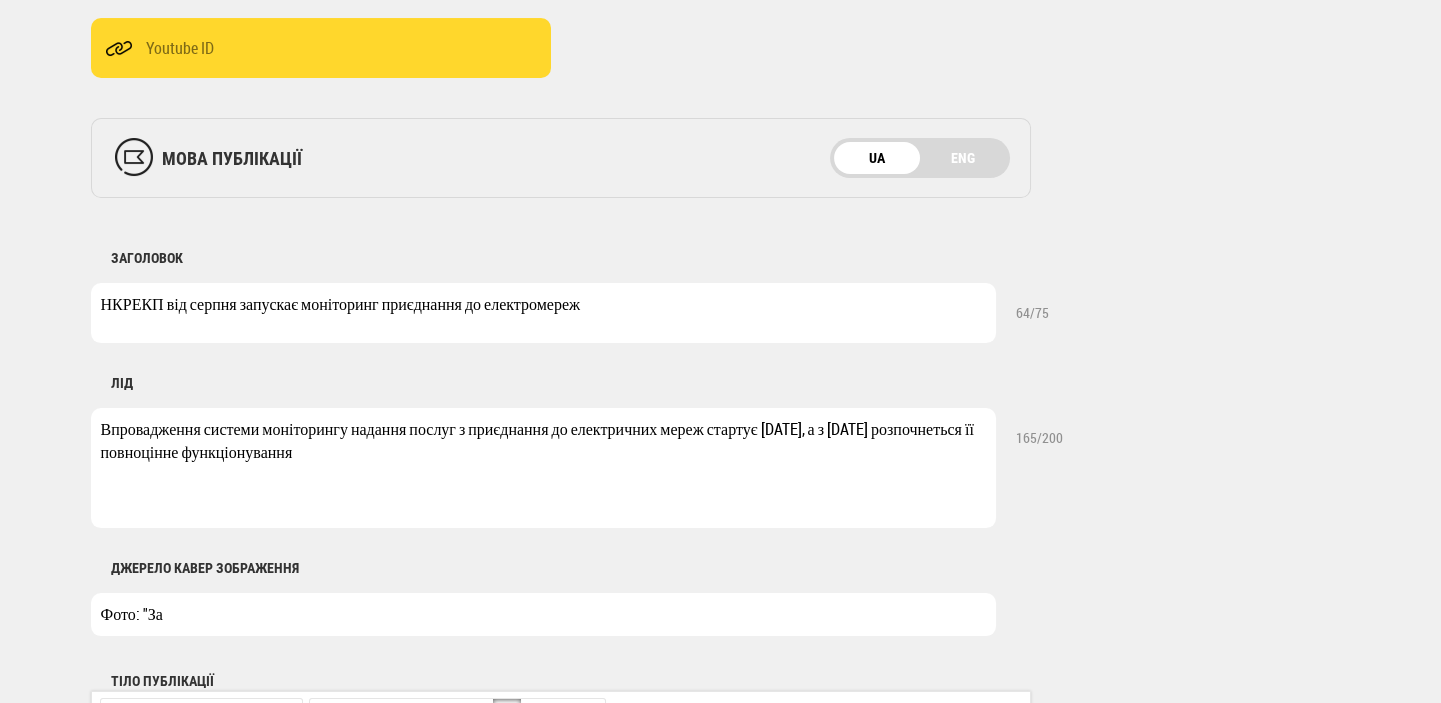 type on "Фото: "Запоріжжяобленерго"" 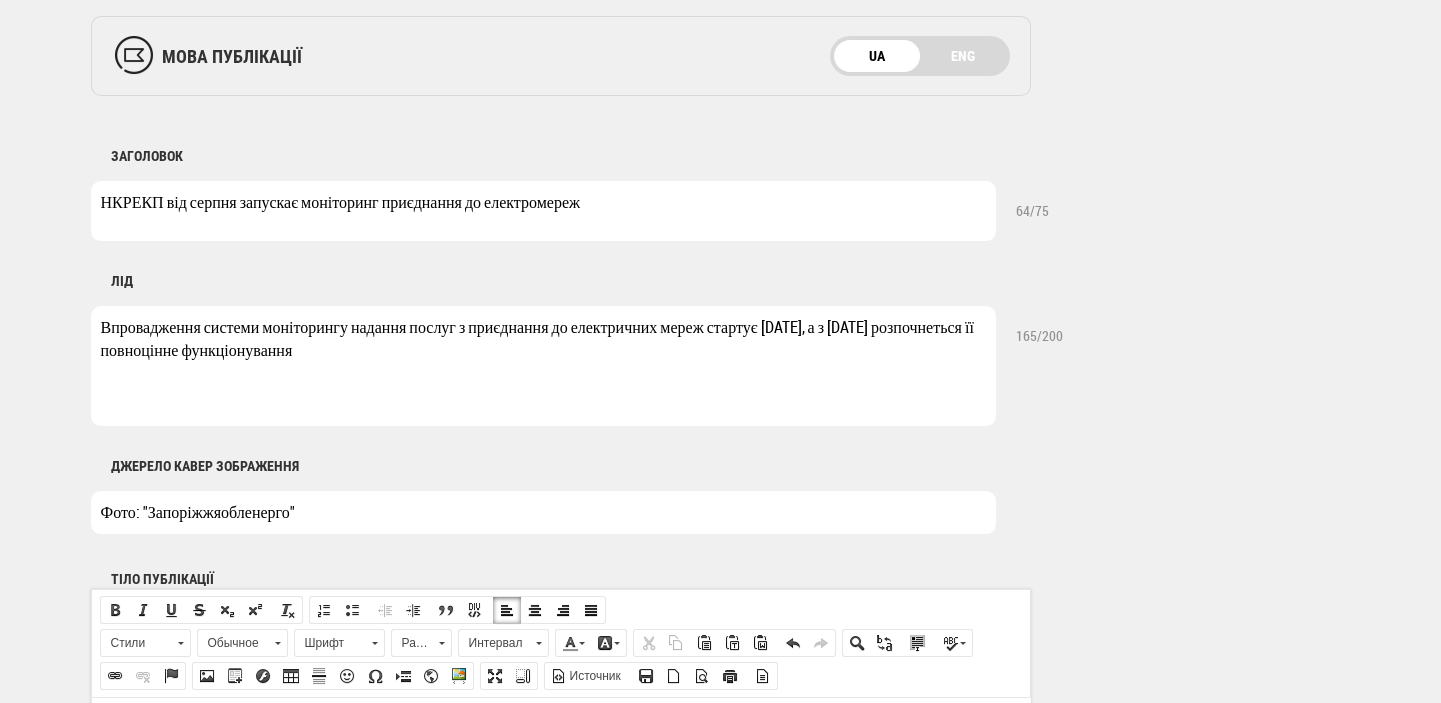 scroll, scrollTop: 1060, scrollLeft: 0, axis: vertical 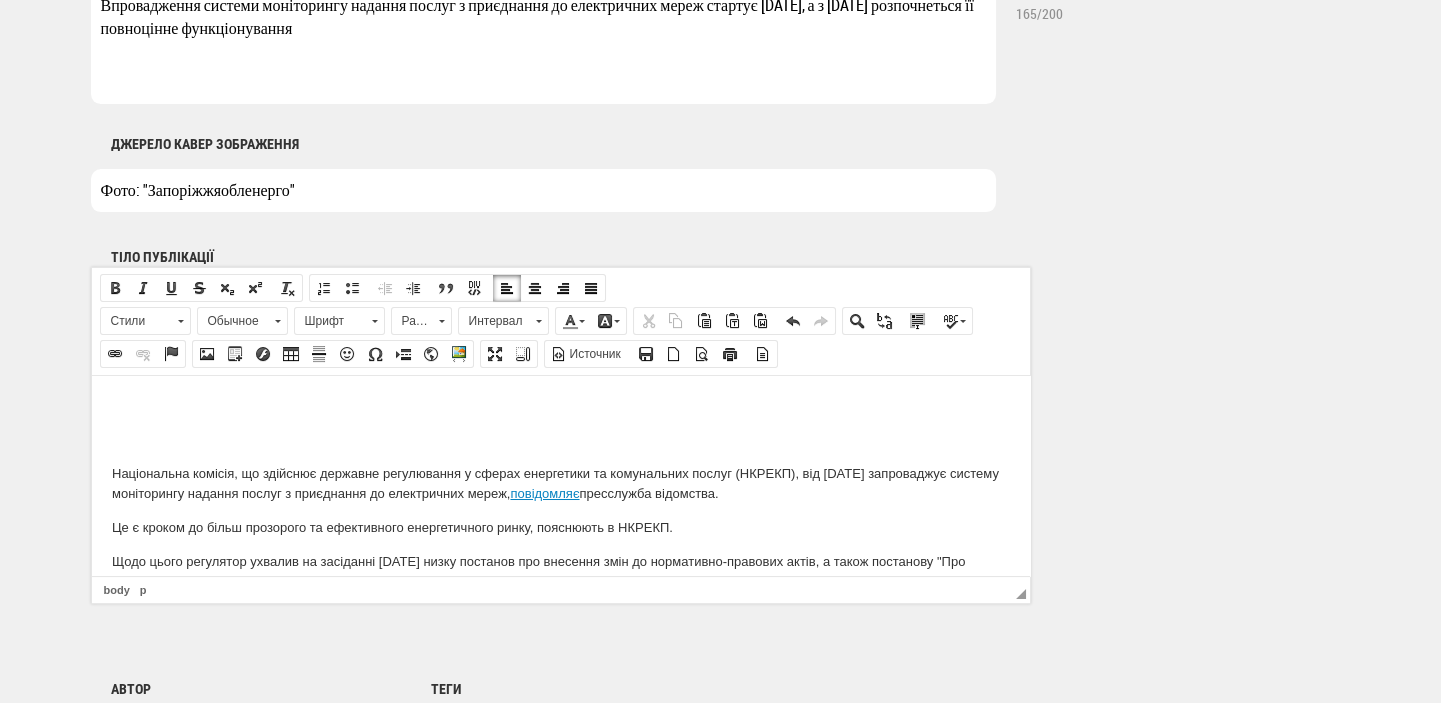 click at bounding box center (560, 405) 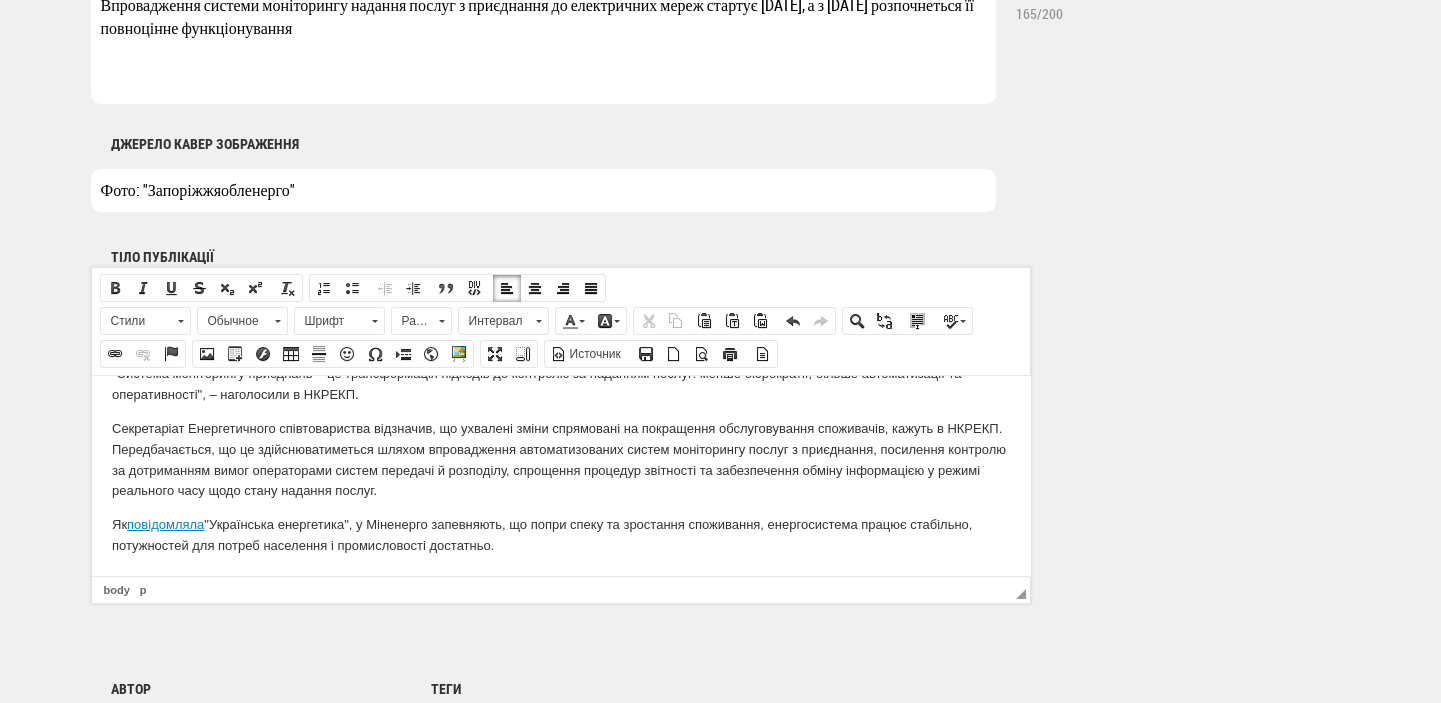 scroll, scrollTop: 1484, scrollLeft: 0, axis: vertical 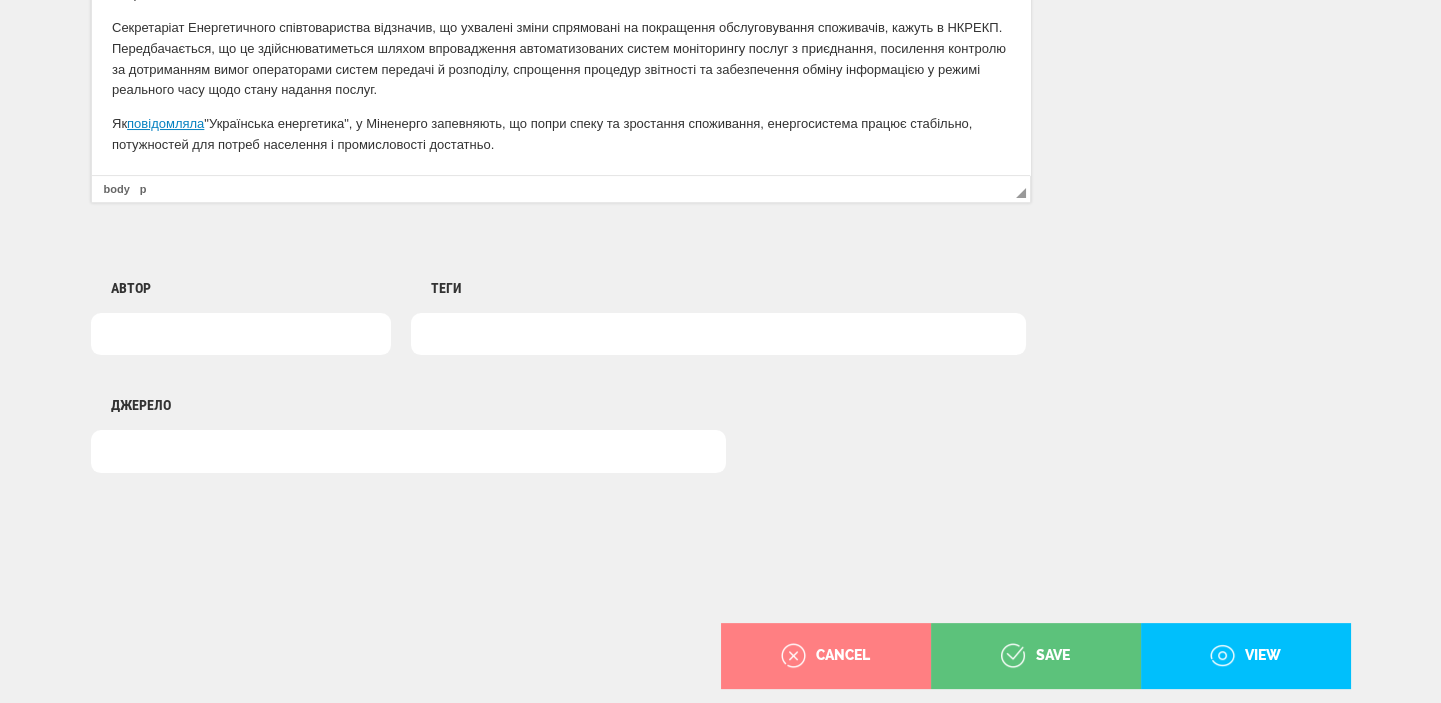 click at bounding box center [718, 334] 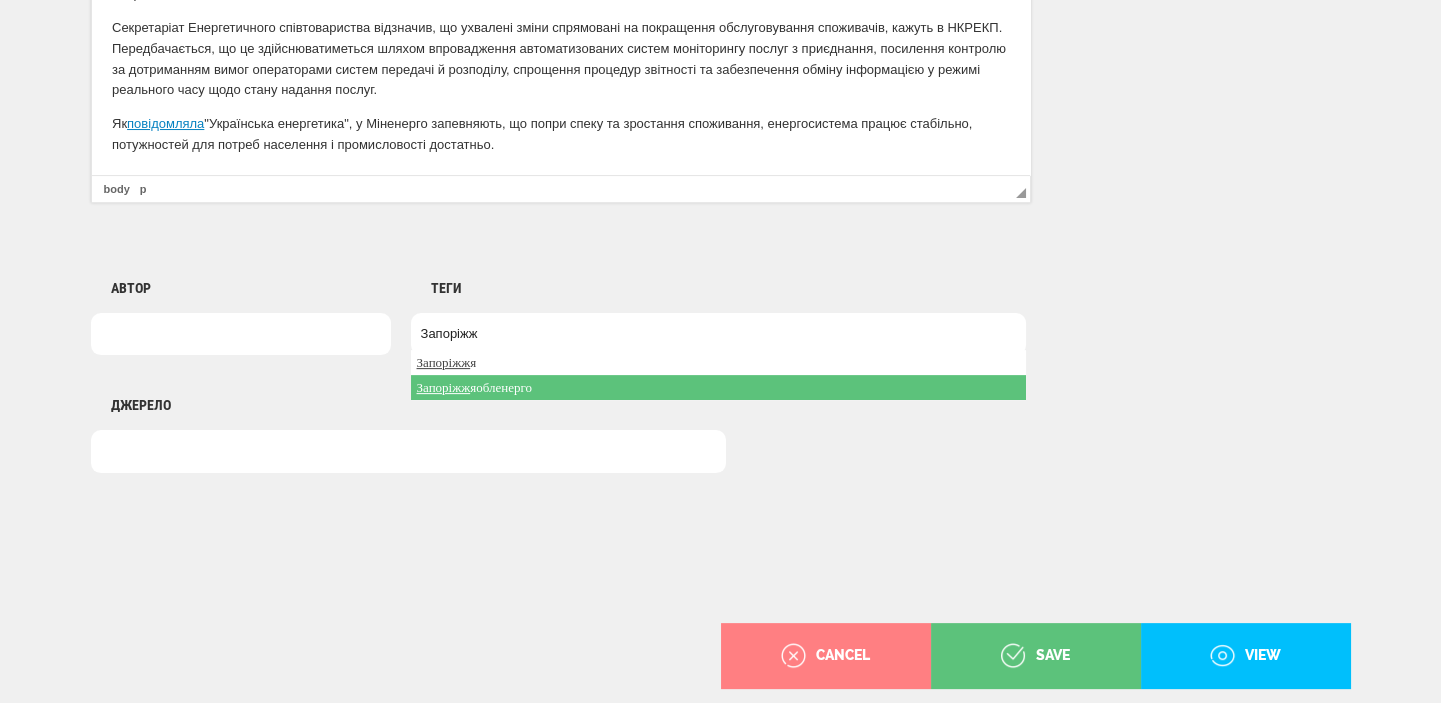 type on "Запоріжж" 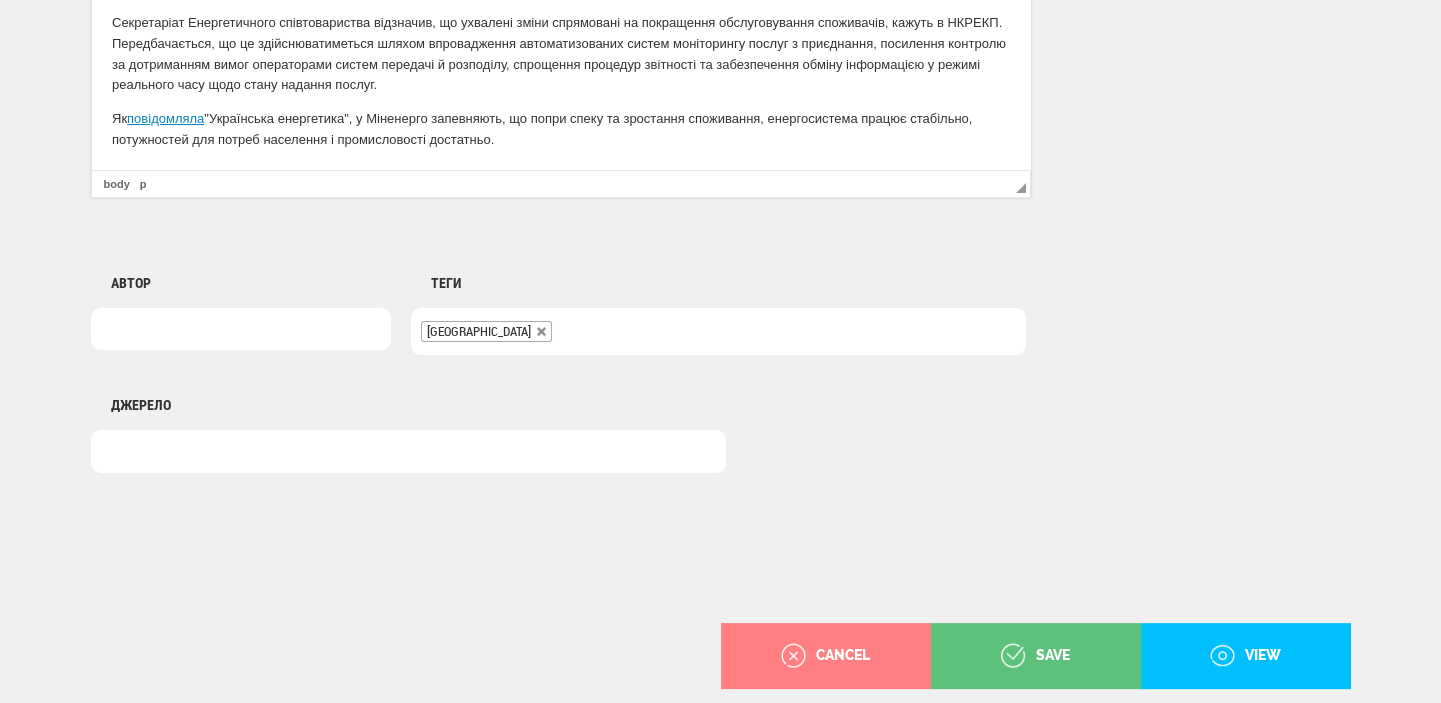 click on "[GEOGRAPHIC_DATA]" at bounding box center [486, 331] 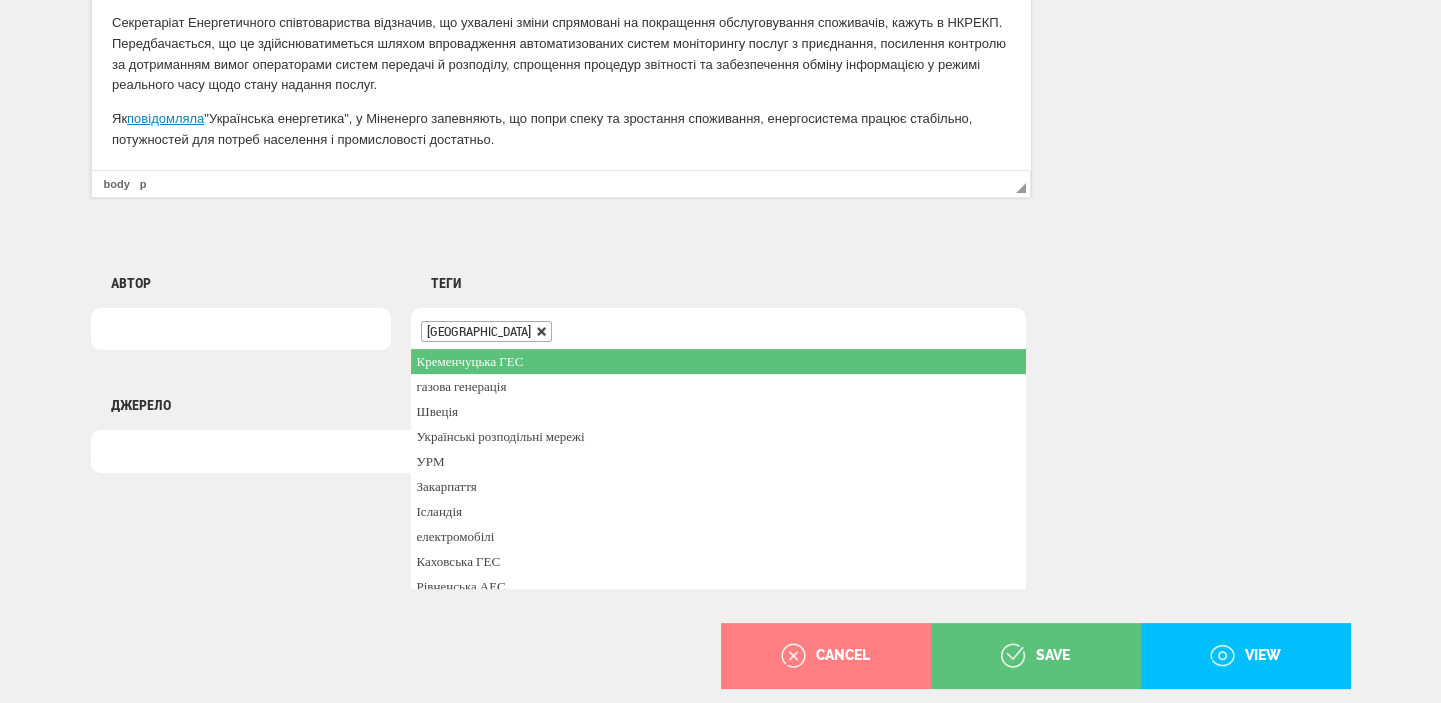 click at bounding box center [542, 332] 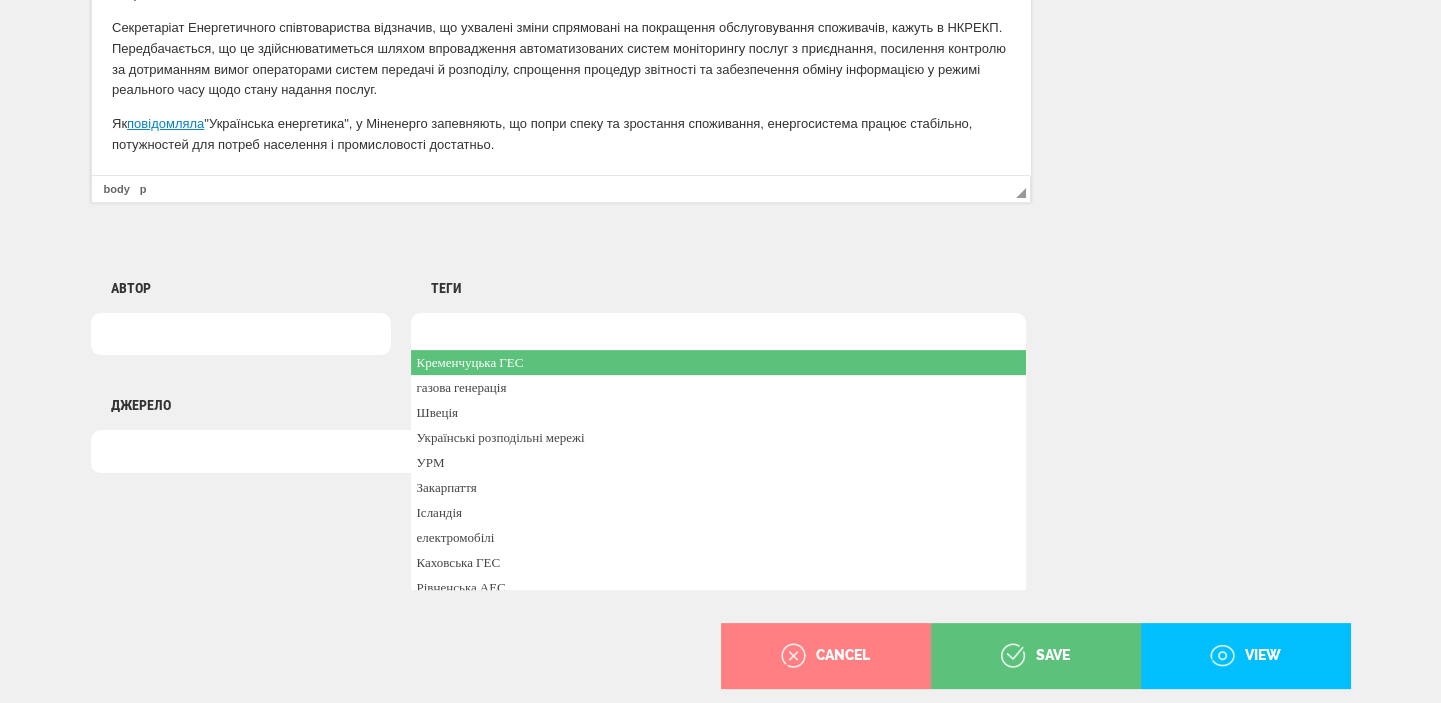 click at bounding box center [718, 334] 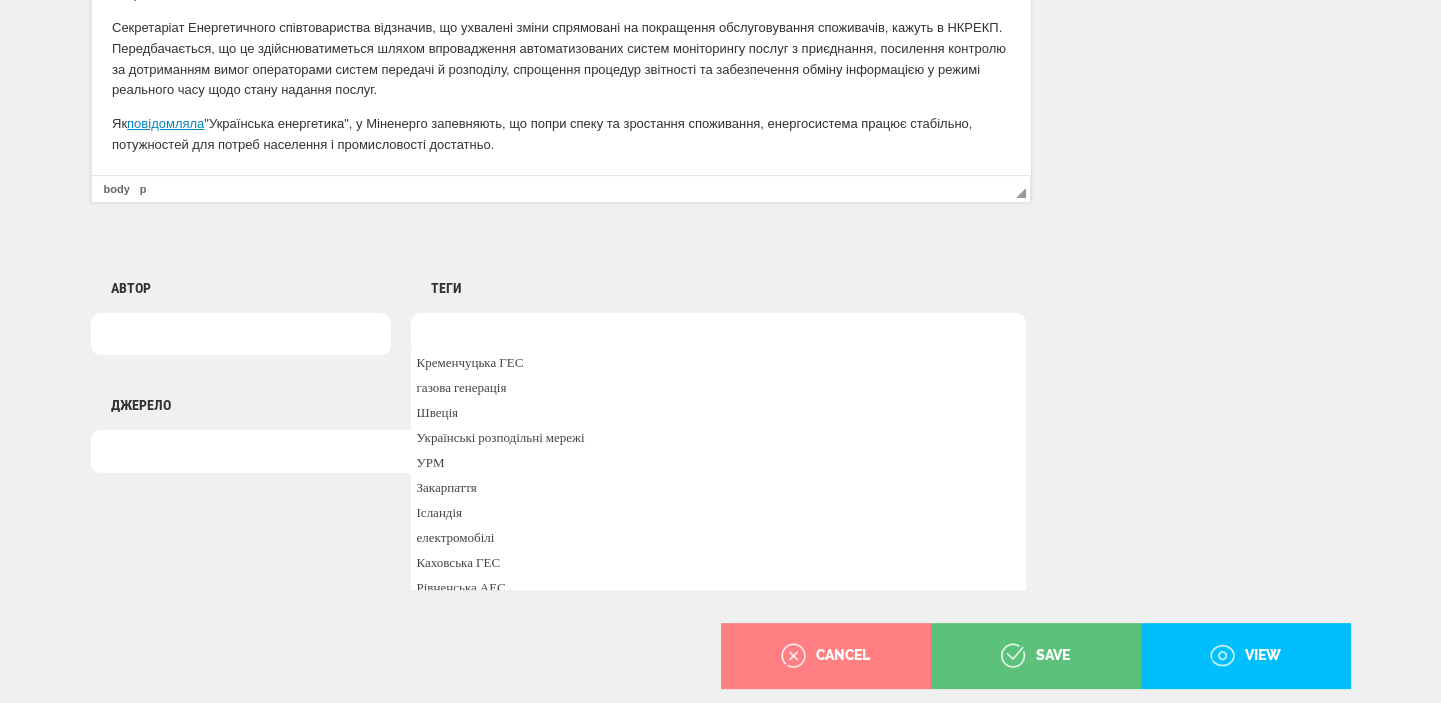 click on "Публікація Новини Новини Матеріали Мультимедіа Блог Документи Категорія Відео Фото Аналітика Розслідування Репортаж Анонси Спецтема Iнтерв’ю Інфографіка Аналітика Green Deal Географія Зняти вибране Головне Важливе Кавер зображення picture video UPLOAD DELETE Налаштування Дата публікації
1
2
3
4
5
6
7
8
9
10
11
12
13
14
15
16
17
18
19
20
21
22
23
24
25
26
27
28
29
30
31
січня
лютого
березня
квітня
травня
червня
липня
серпня
вересня
жовтня
листопада
грудня
2020
2021
2022
2023
2024
2025
2026
2027
2028
2029
2030
—
00
01
02
03
04
05
06
07
08
09
10
11
12
13
14
15
16
17" at bounding box center [720, -346] 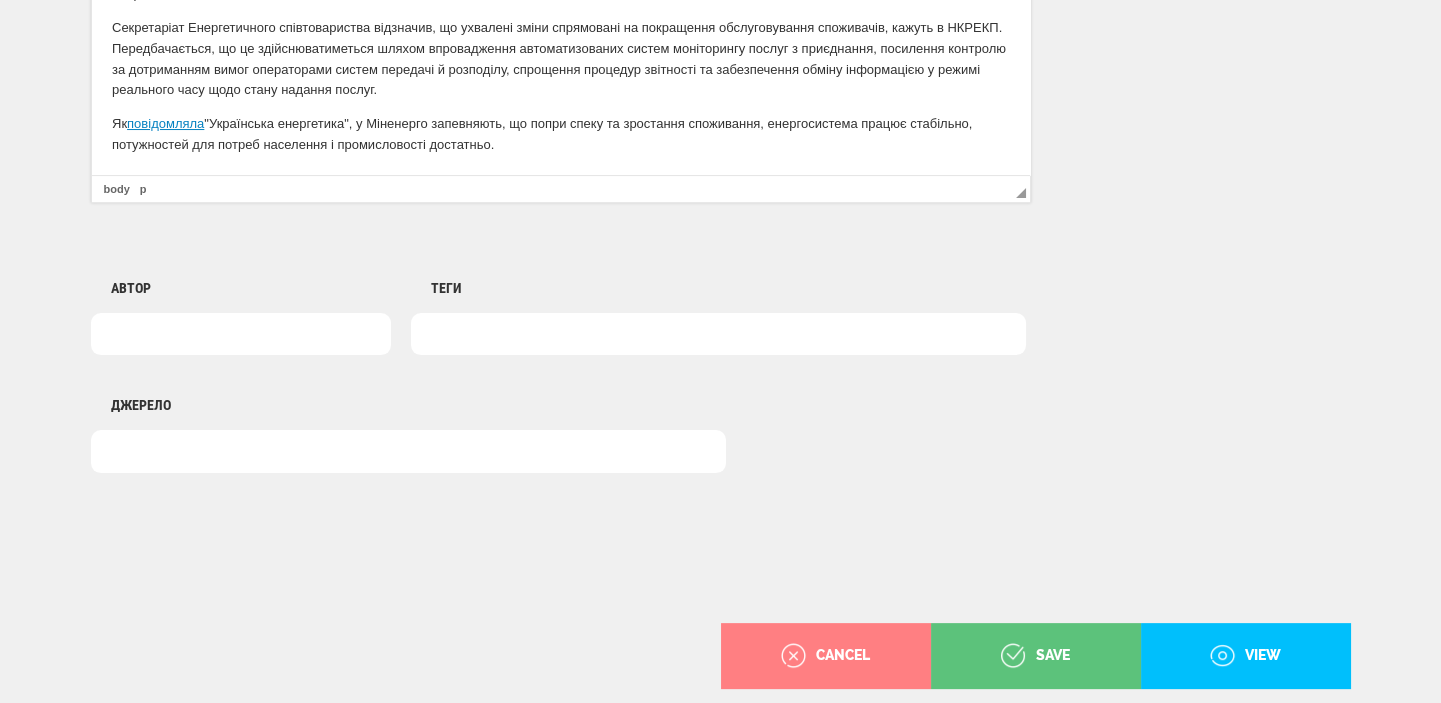 click at bounding box center (718, 334) 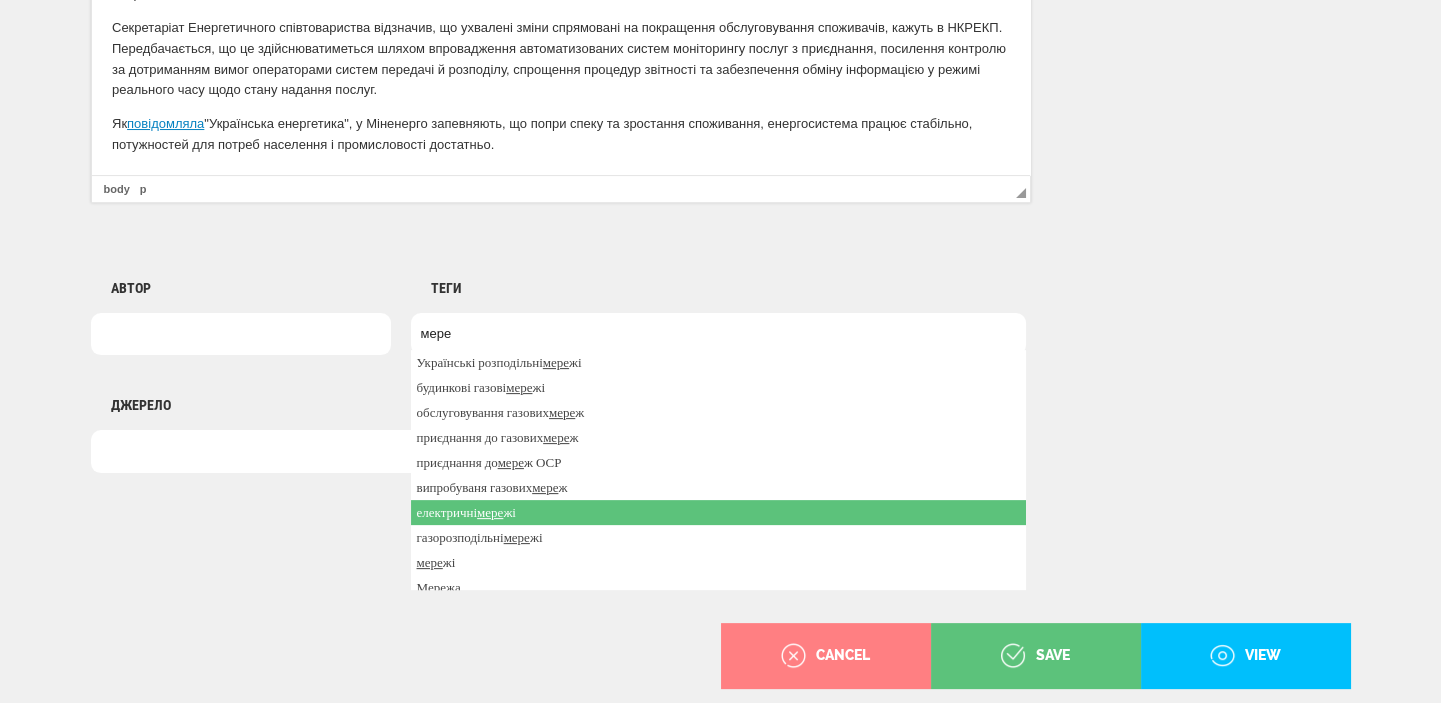 type on "мере" 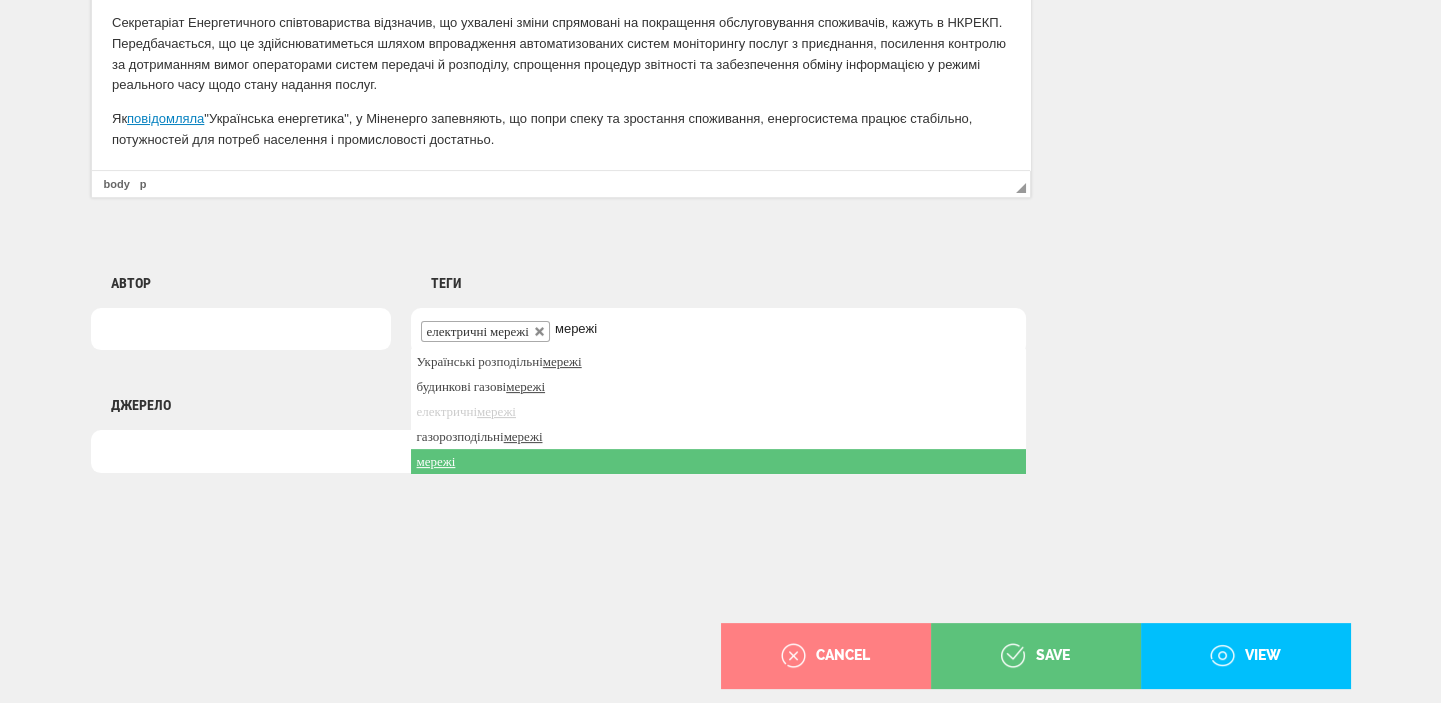 type on "мережі" 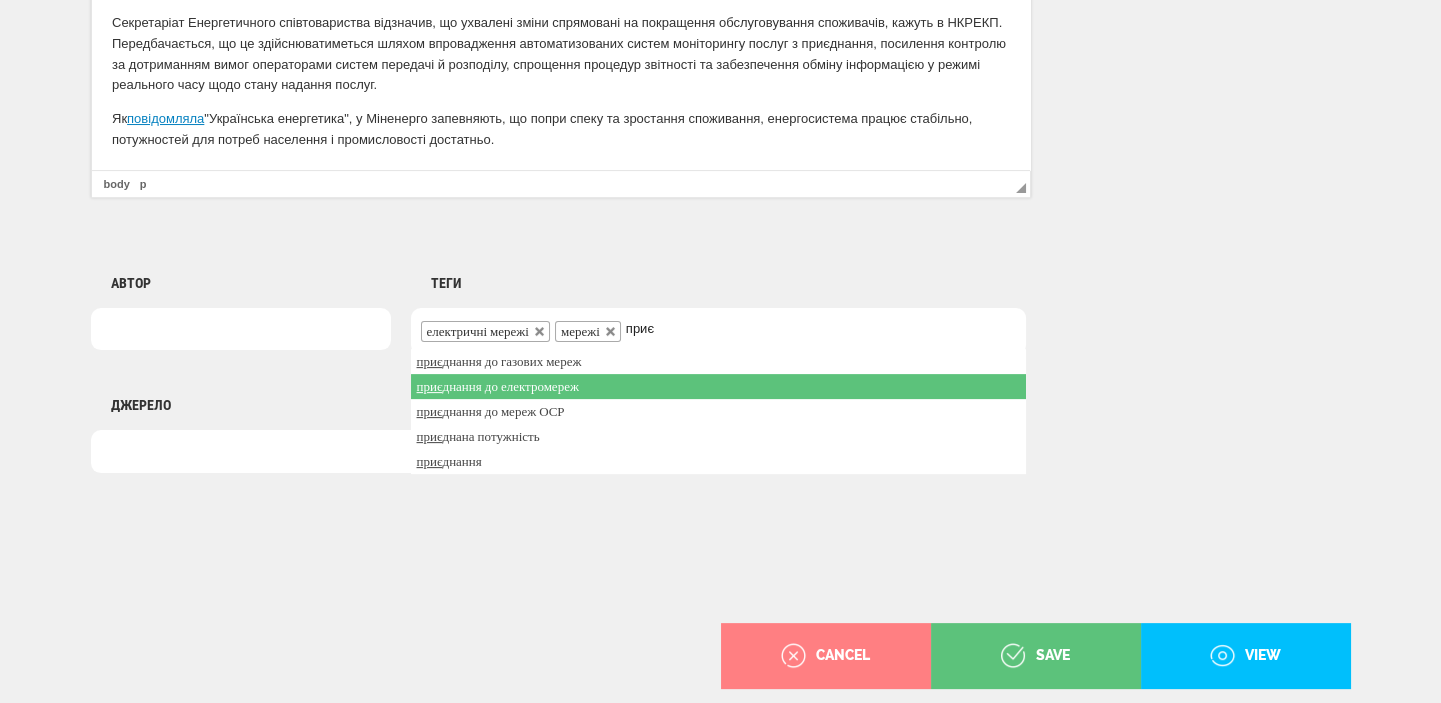 type on "приє" 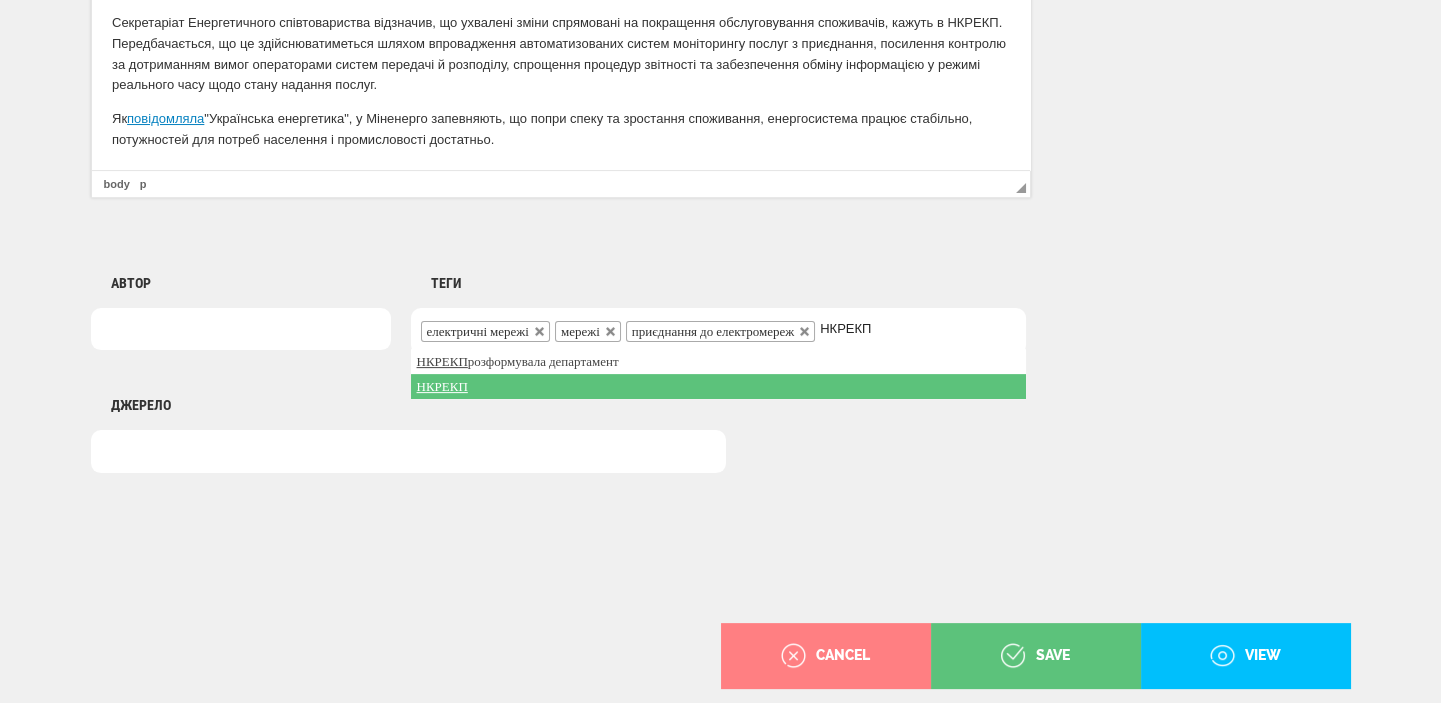 type on "НКРЕКП" 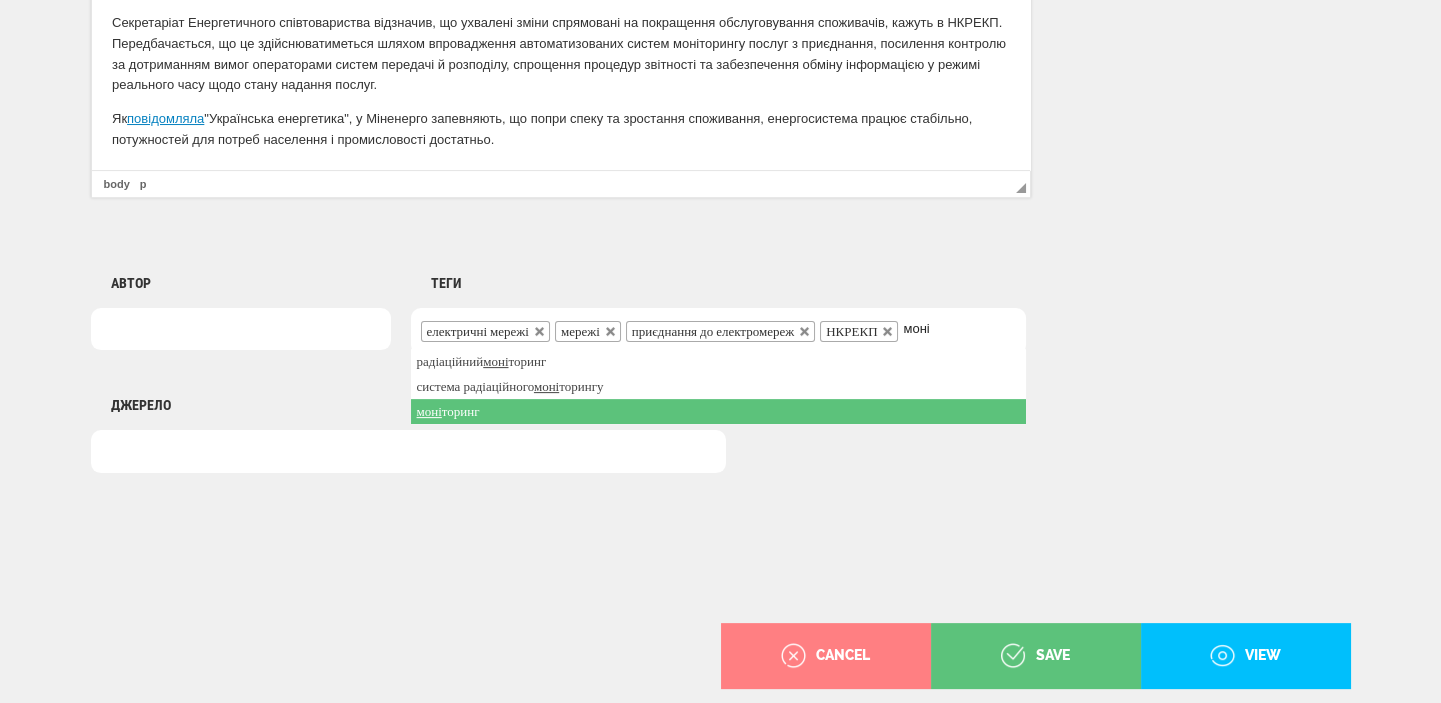 type on "моні" 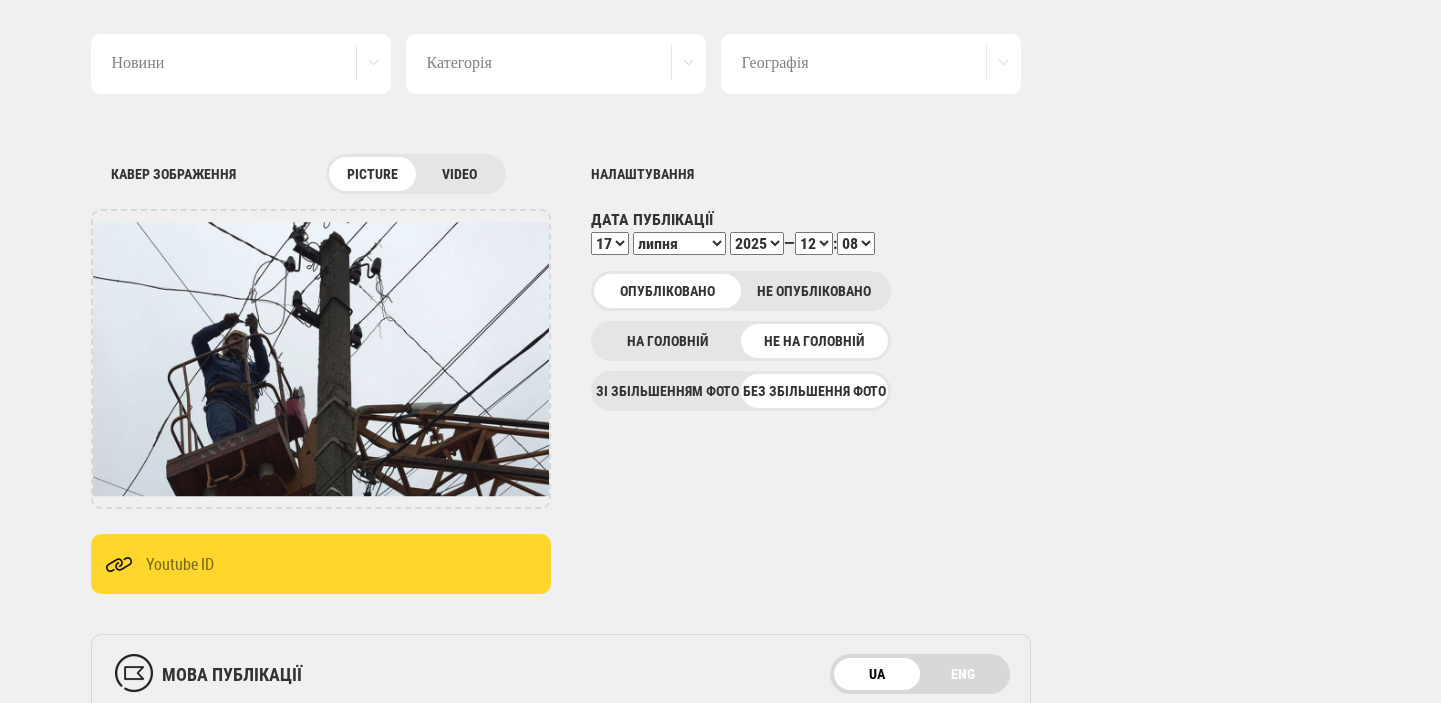 scroll, scrollTop: 0, scrollLeft: 0, axis: both 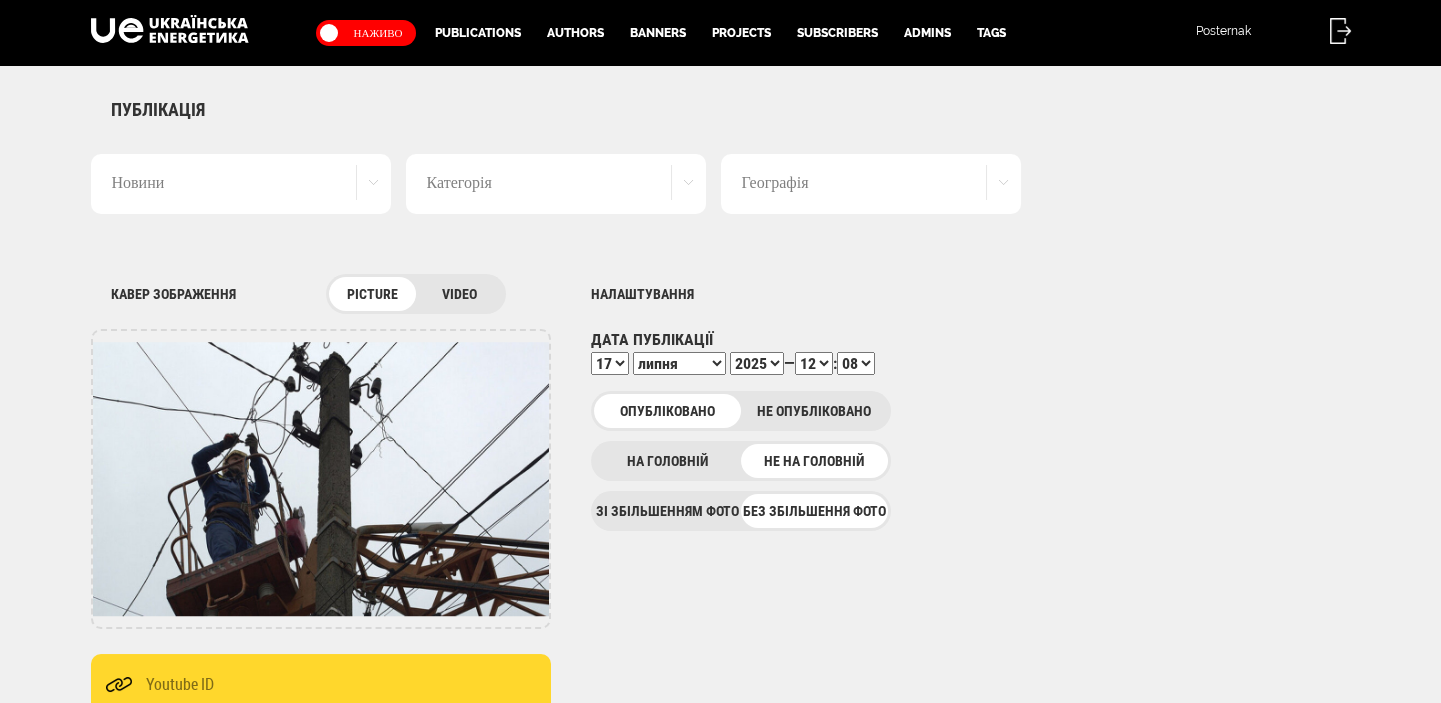 click on "00
01
02
03
04
05
06
07
08
09
10
11
12
13
14
15
16
17
18
19
20
21
22
23
24
25
26
27
28
29
30
31
32
33
34
35
36
37
38
39
40
41
42
43
44
45
46
47
48
49
50
51
52
53
54
55
56
57
58
59" at bounding box center [856, 363] 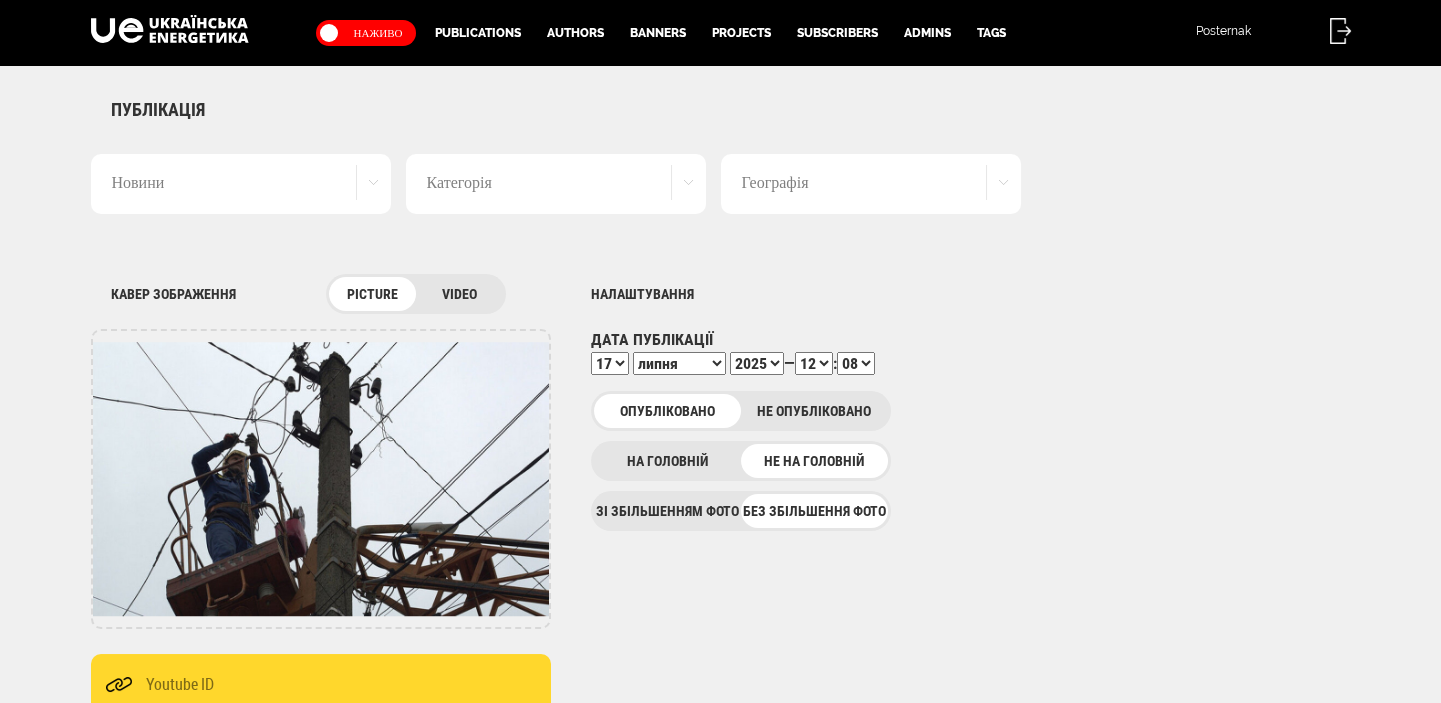 select on "12" 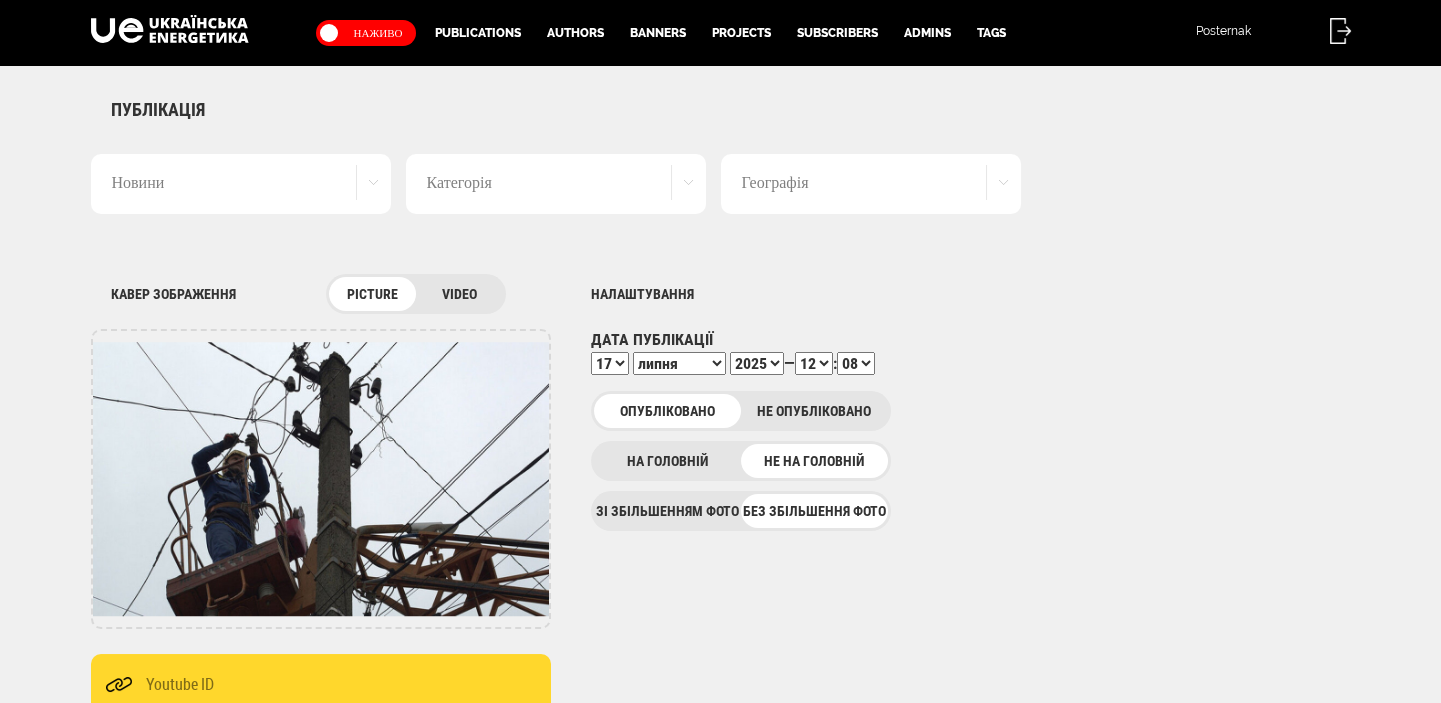 click on "00
01
02
03
04
05
06
07
08
09
10
11
12
13
14
15
16
17
18
19
20
21
22
23
24
25
26
27
28
29
30
31
32
33
34
35
36
37
38
39
40
41
42
43
44
45
46
47
48
49
50
51
52
53
54
55
56
57
58
59" at bounding box center (856, 363) 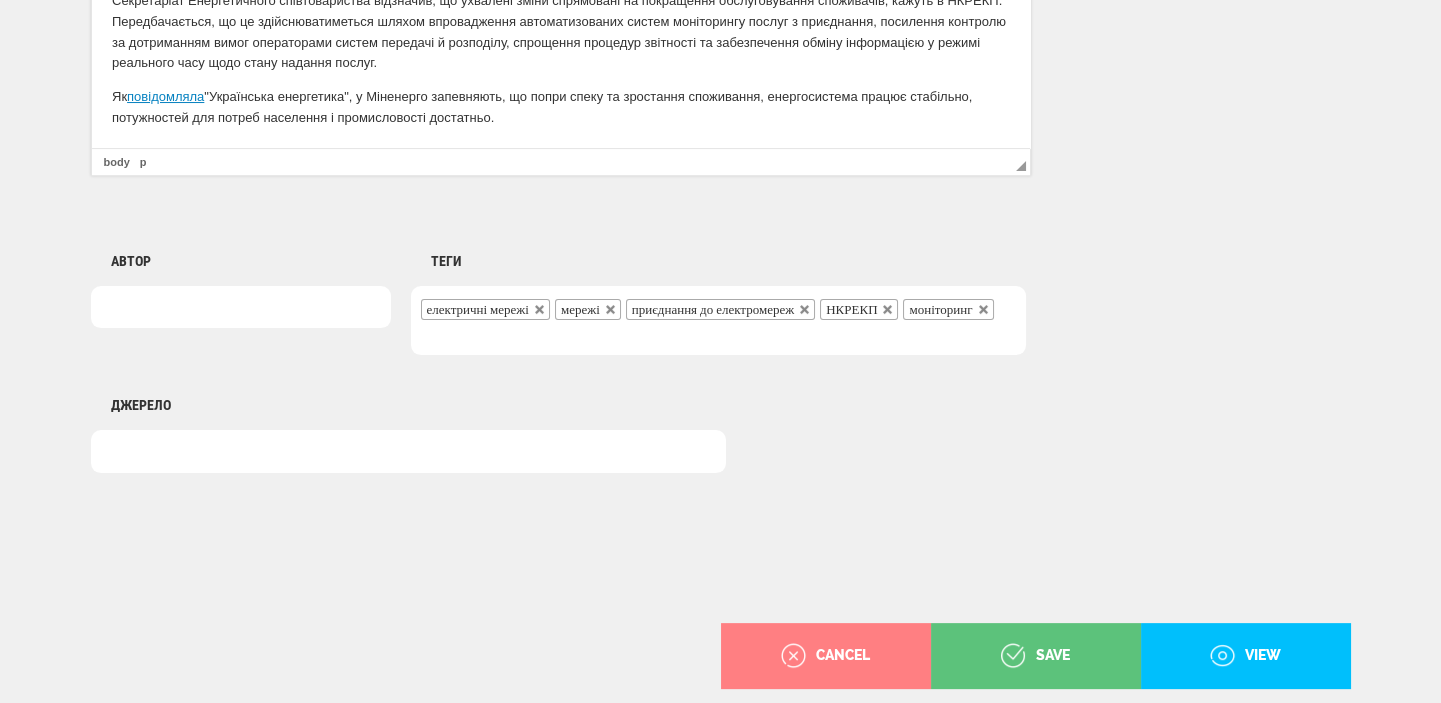 scroll, scrollTop: 1520, scrollLeft: 0, axis: vertical 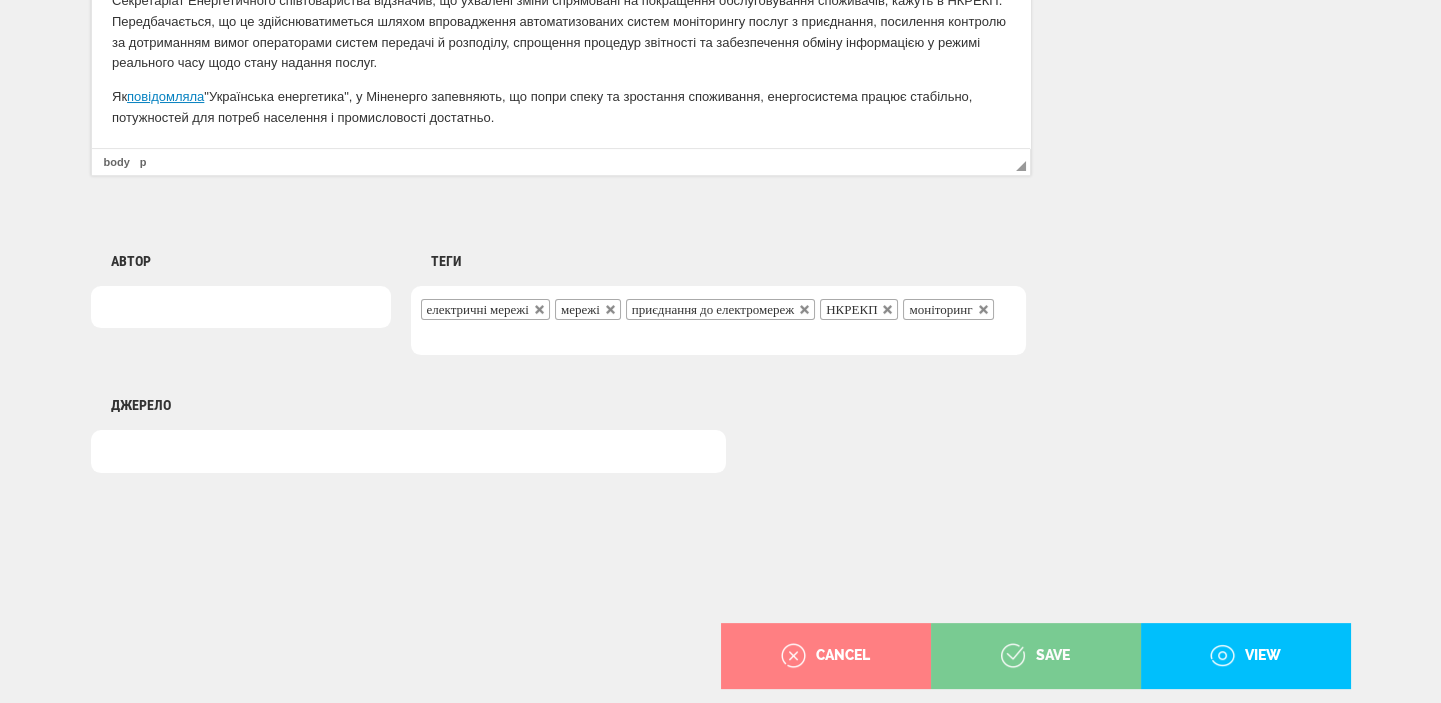 click on "save" at bounding box center (1035, 656) 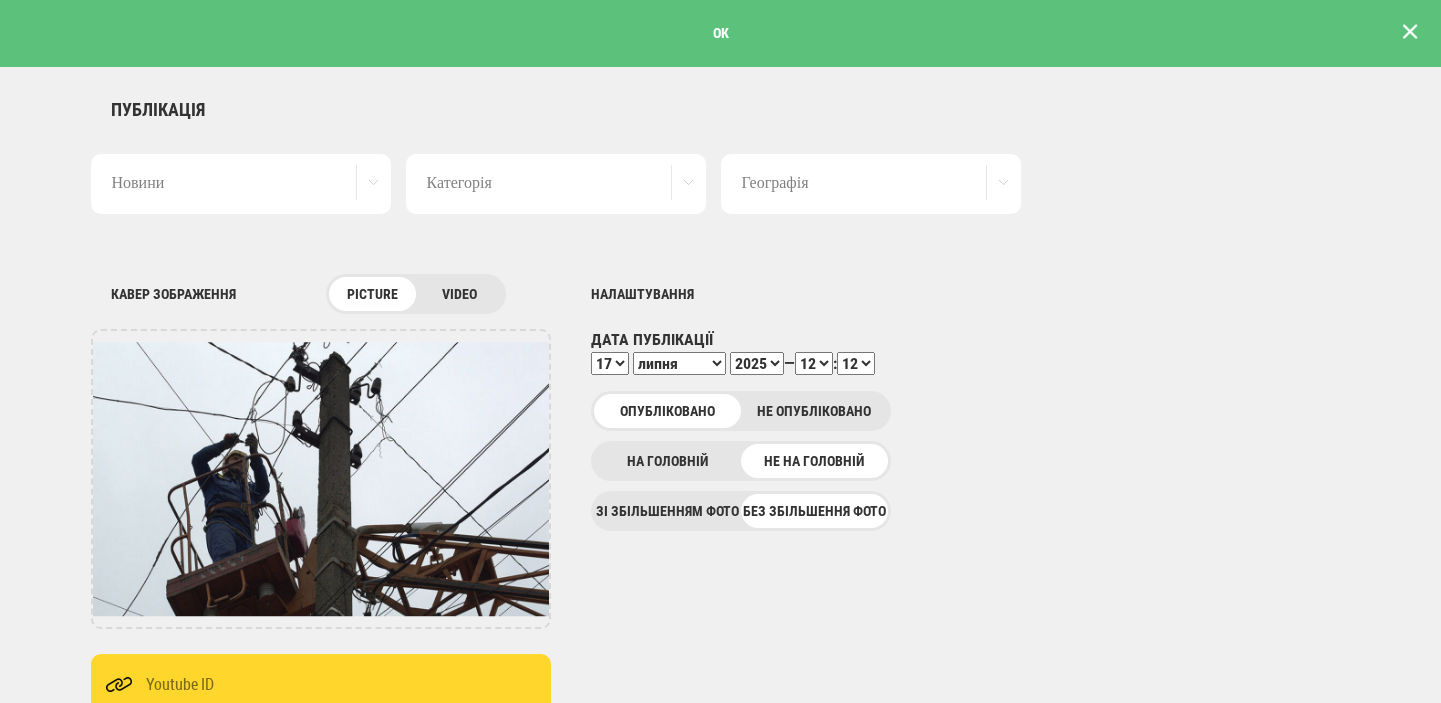 scroll, scrollTop: 0, scrollLeft: 0, axis: both 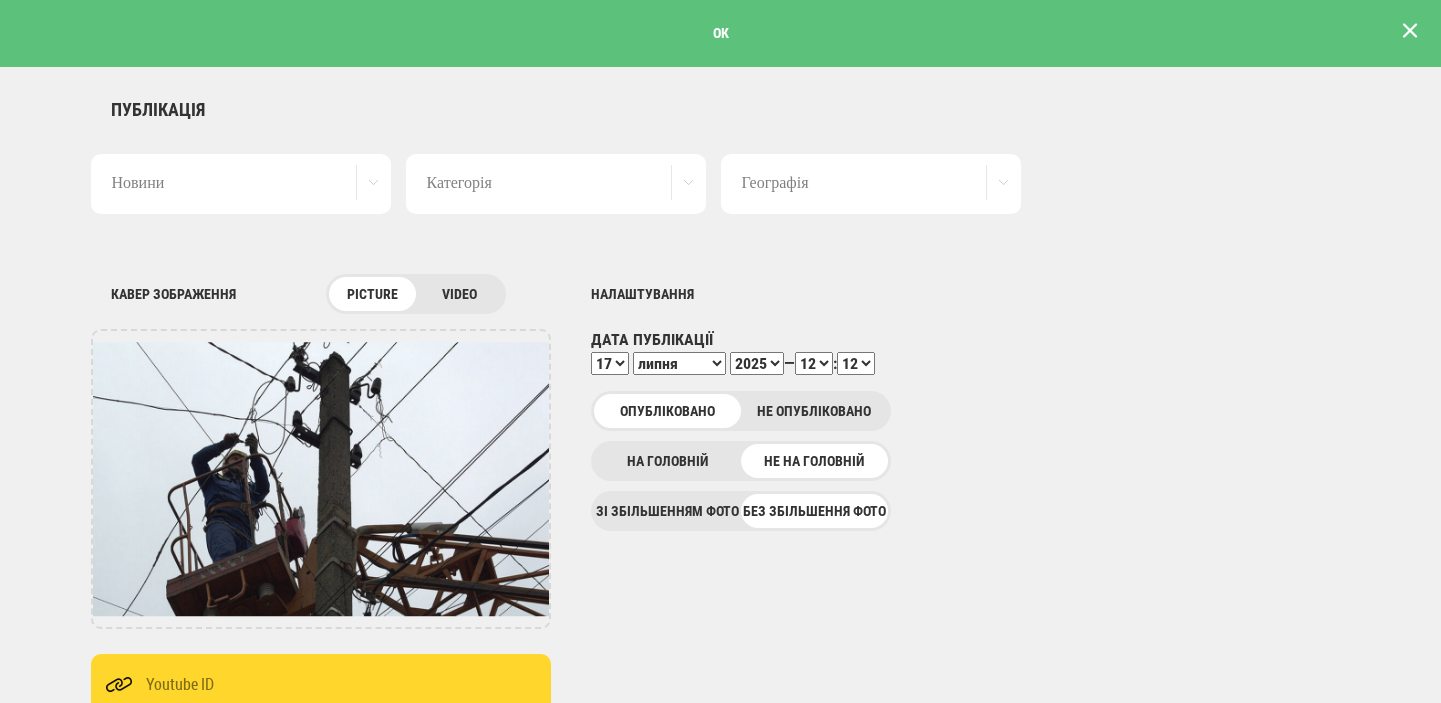 click at bounding box center (1410, 31) 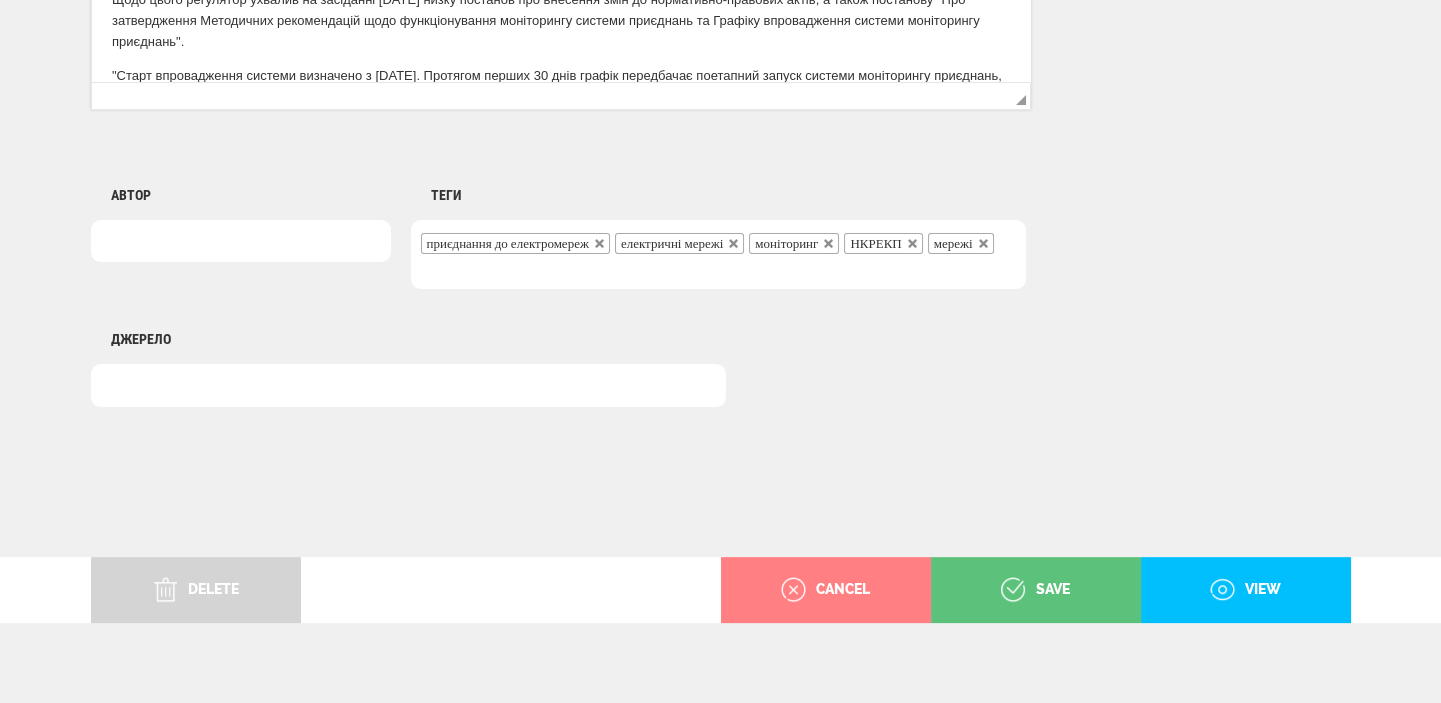 scroll, scrollTop: 1586, scrollLeft: 0, axis: vertical 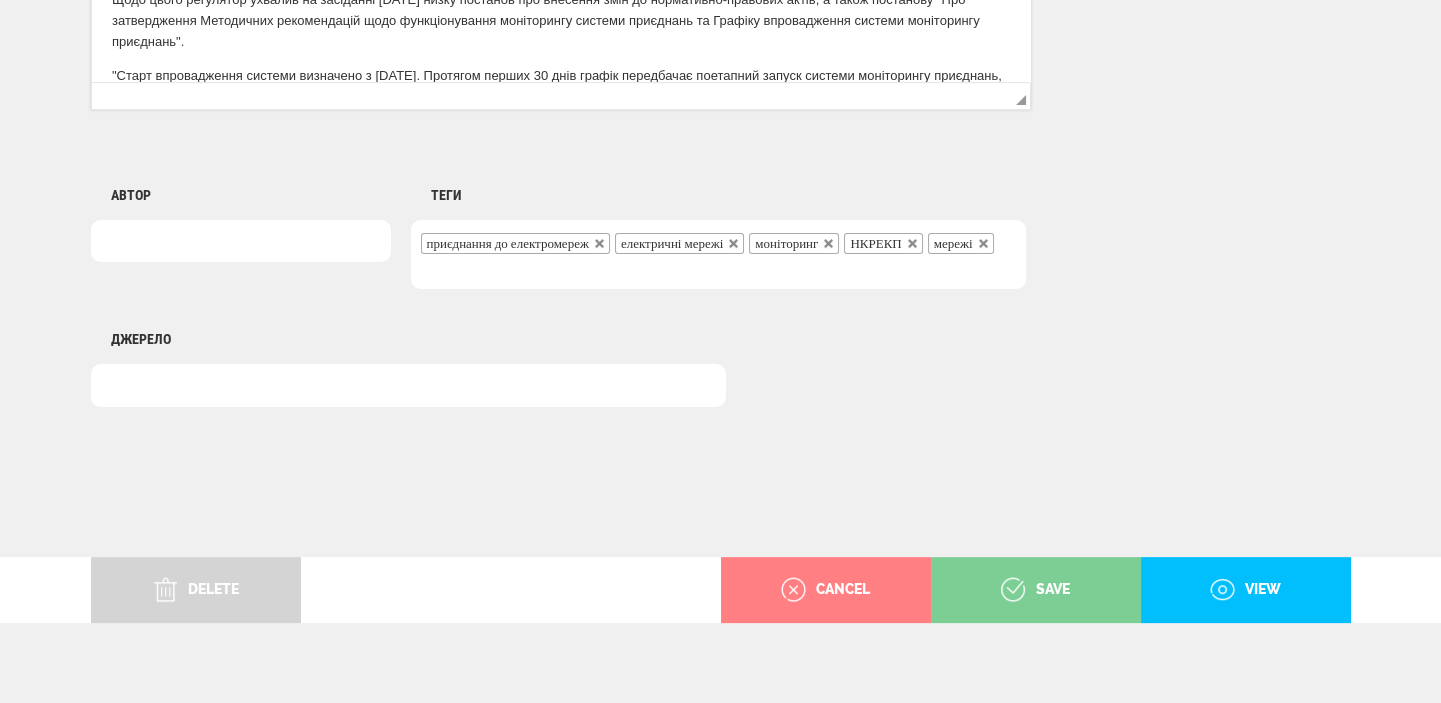 click on "save" at bounding box center [1035, 590] 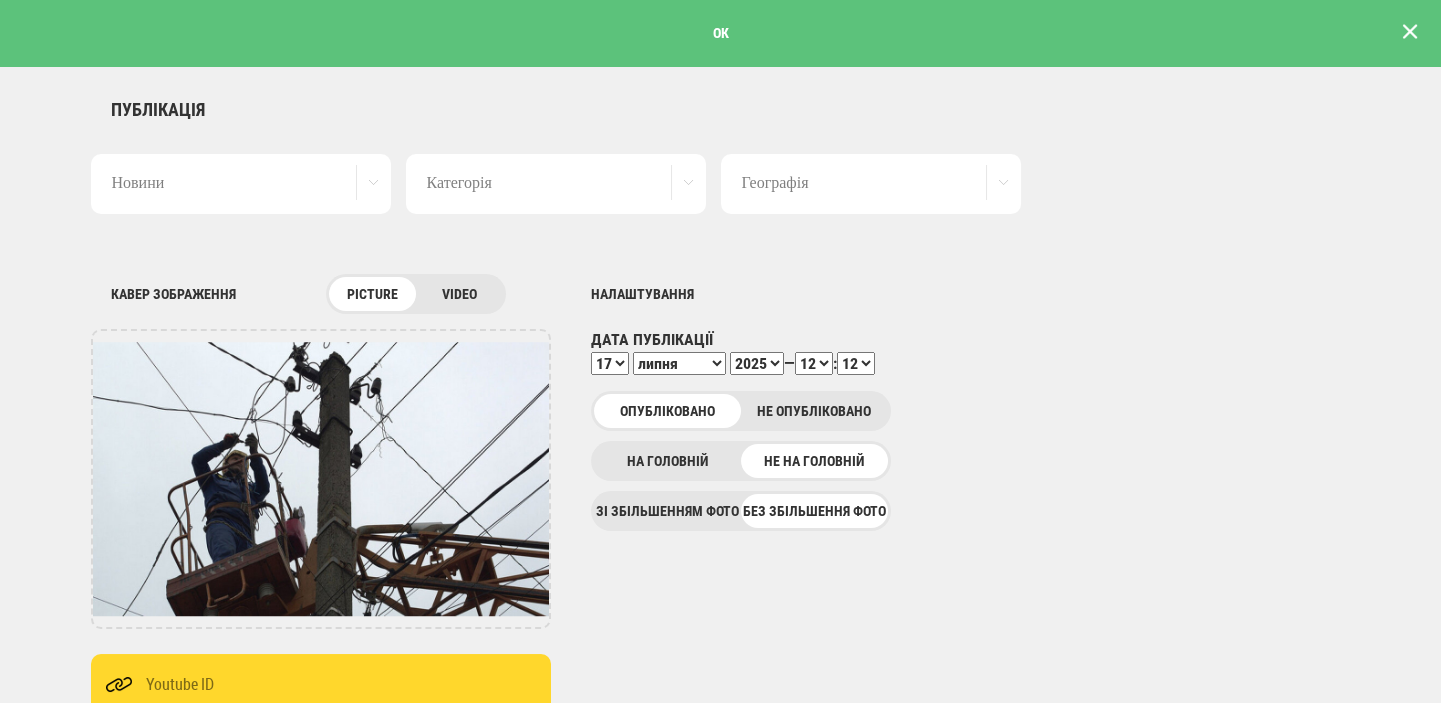 scroll, scrollTop: 0, scrollLeft: 0, axis: both 